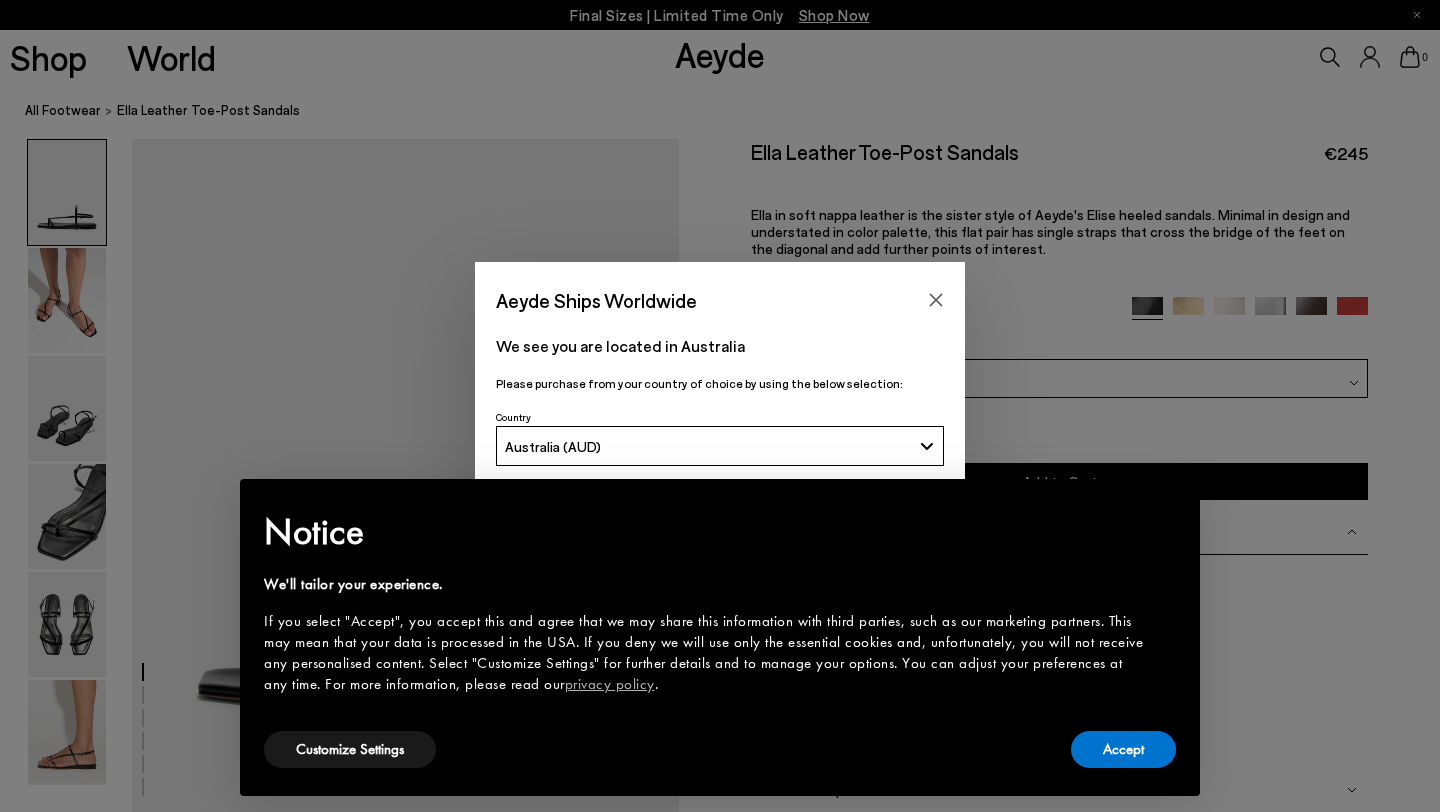 scroll, scrollTop: 0, scrollLeft: 0, axis: both 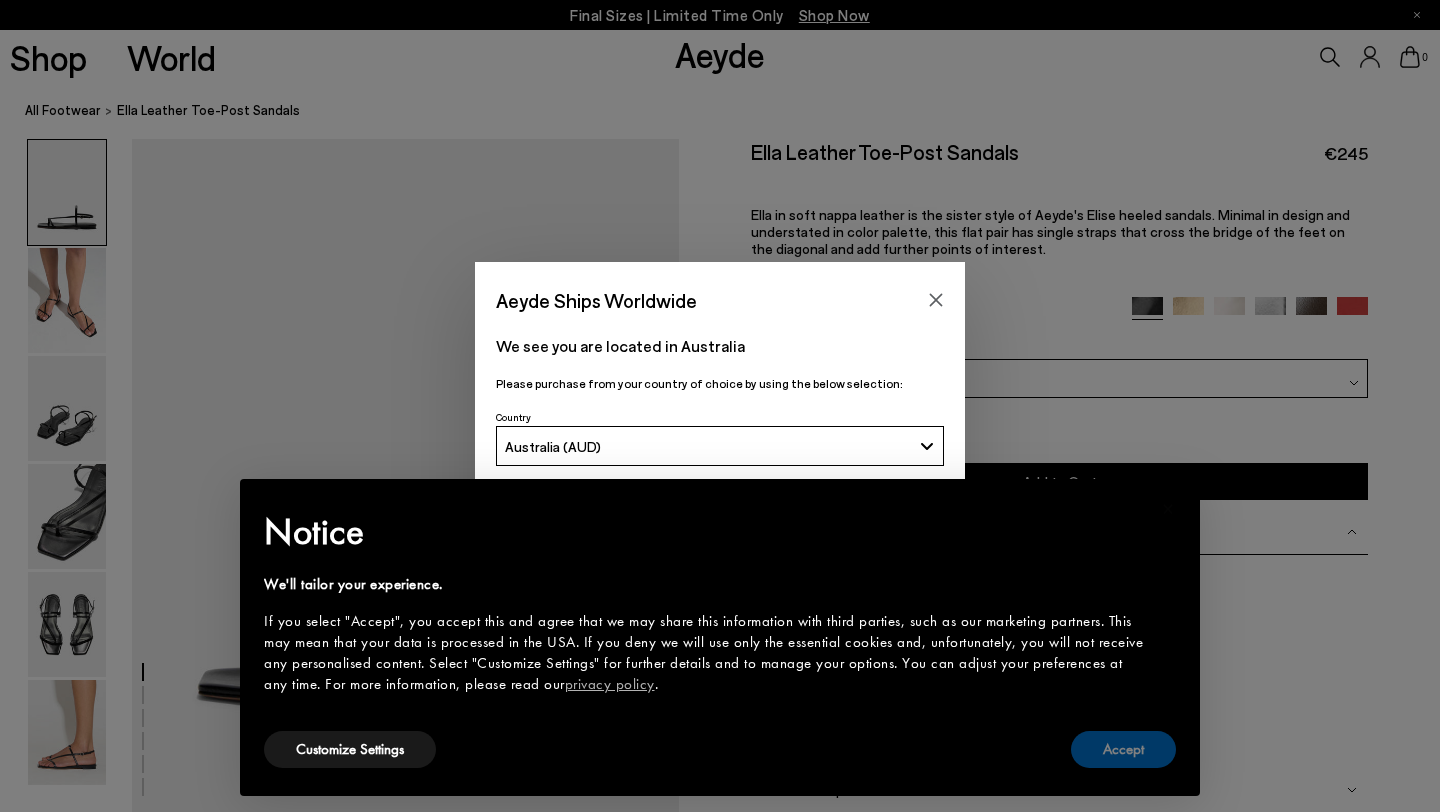 click on "Accept" at bounding box center (1123, 749) 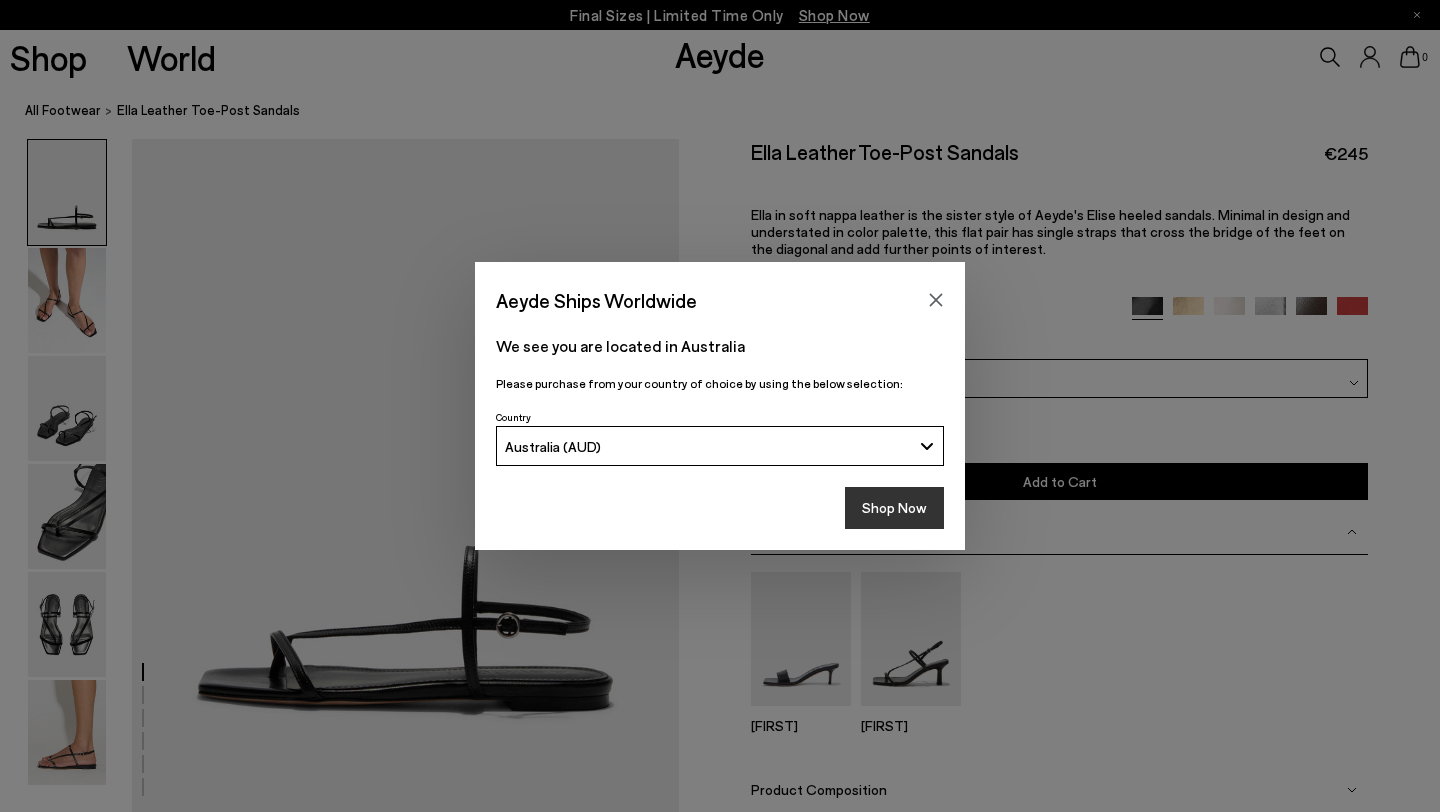 click on "Shop Now" at bounding box center (894, 508) 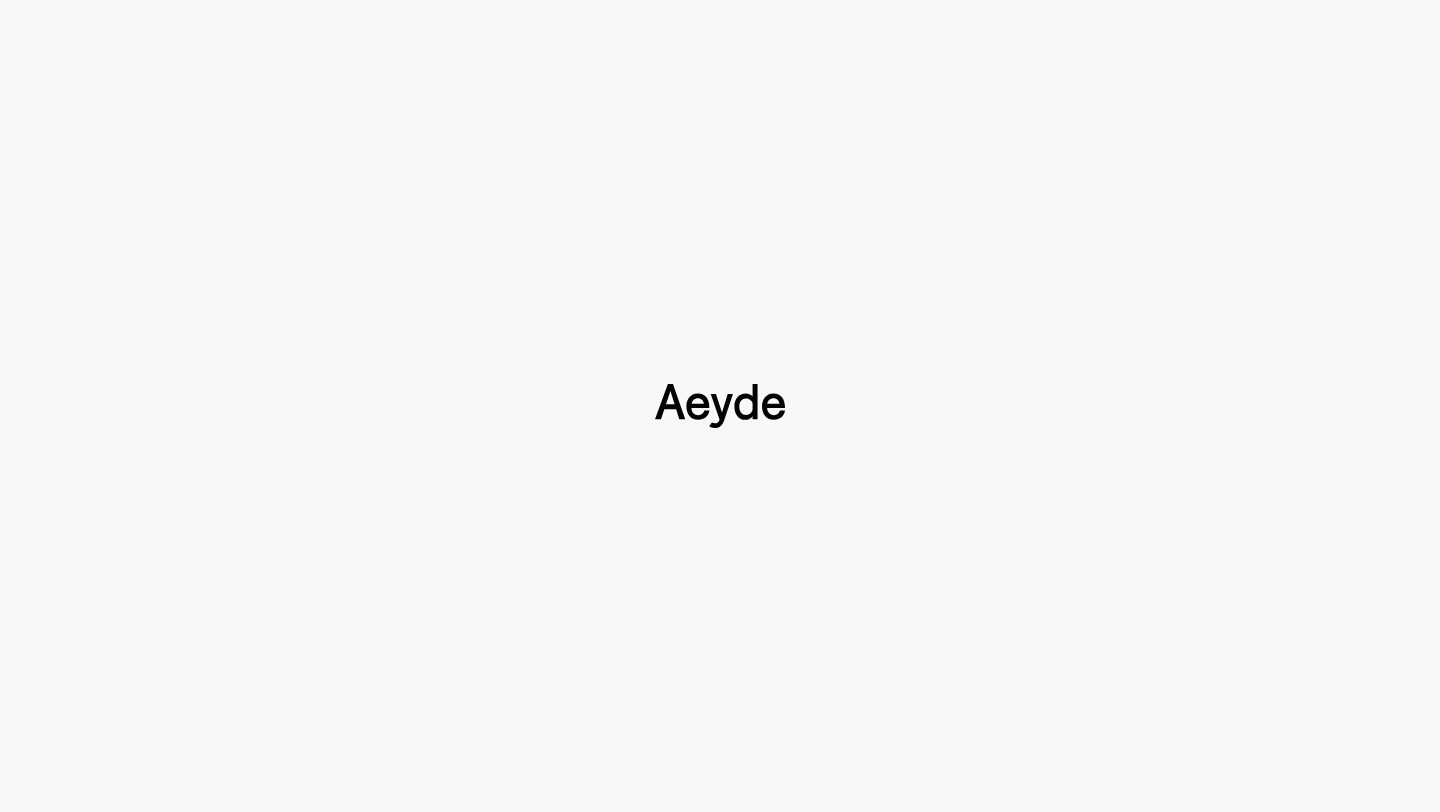 scroll, scrollTop: 0, scrollLeft: 0, axis: both 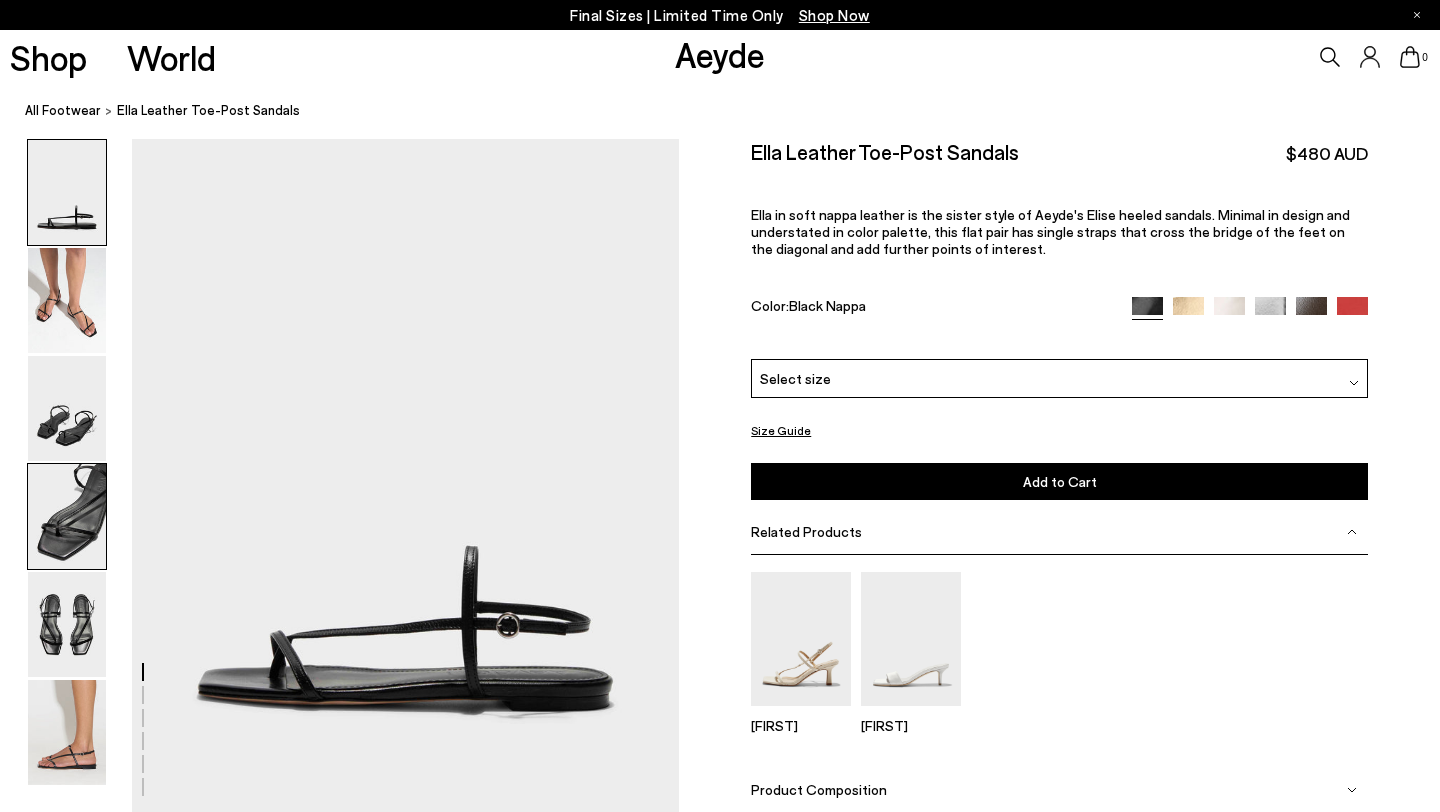 click at bounding box center [67, 516] 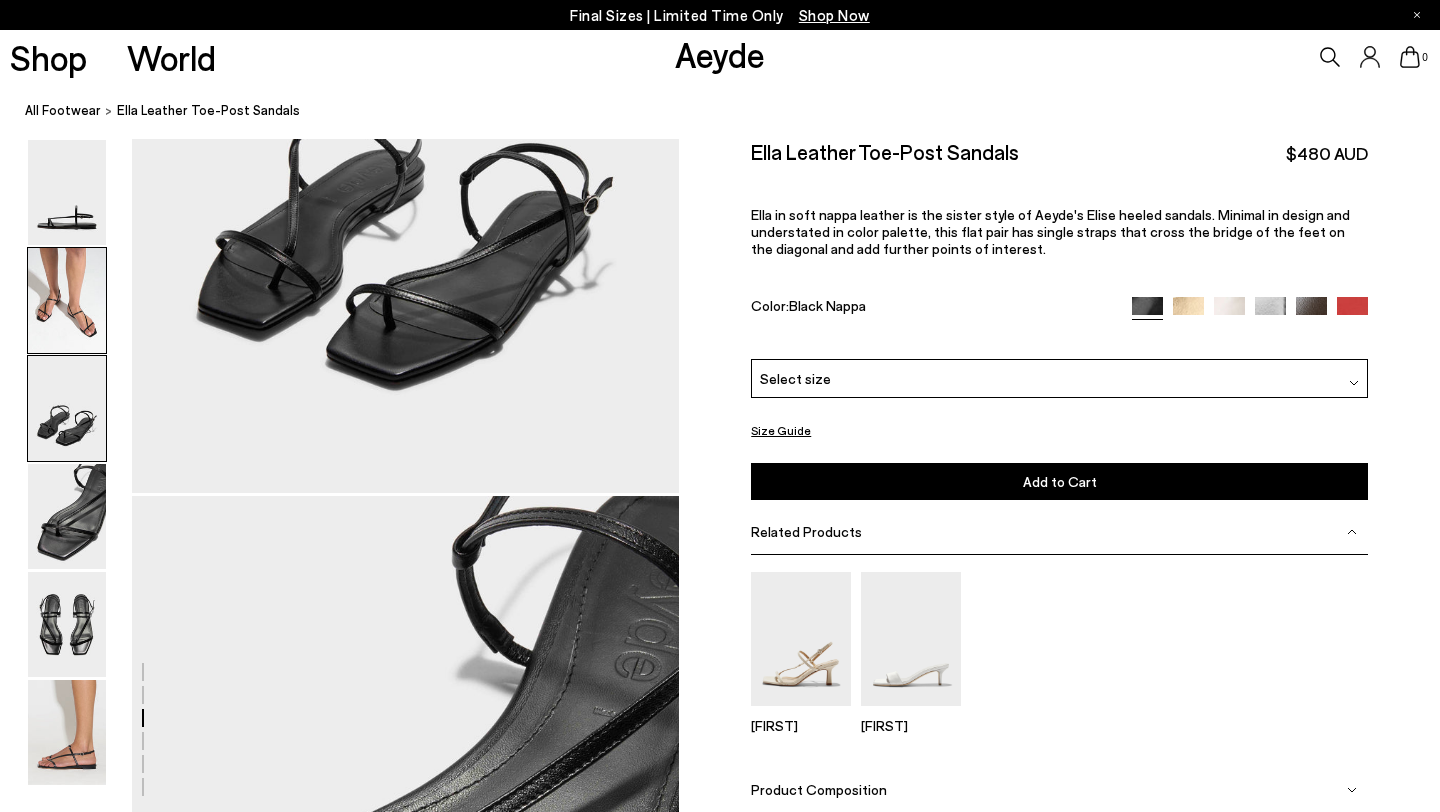 click at bounding box center [67, 300] 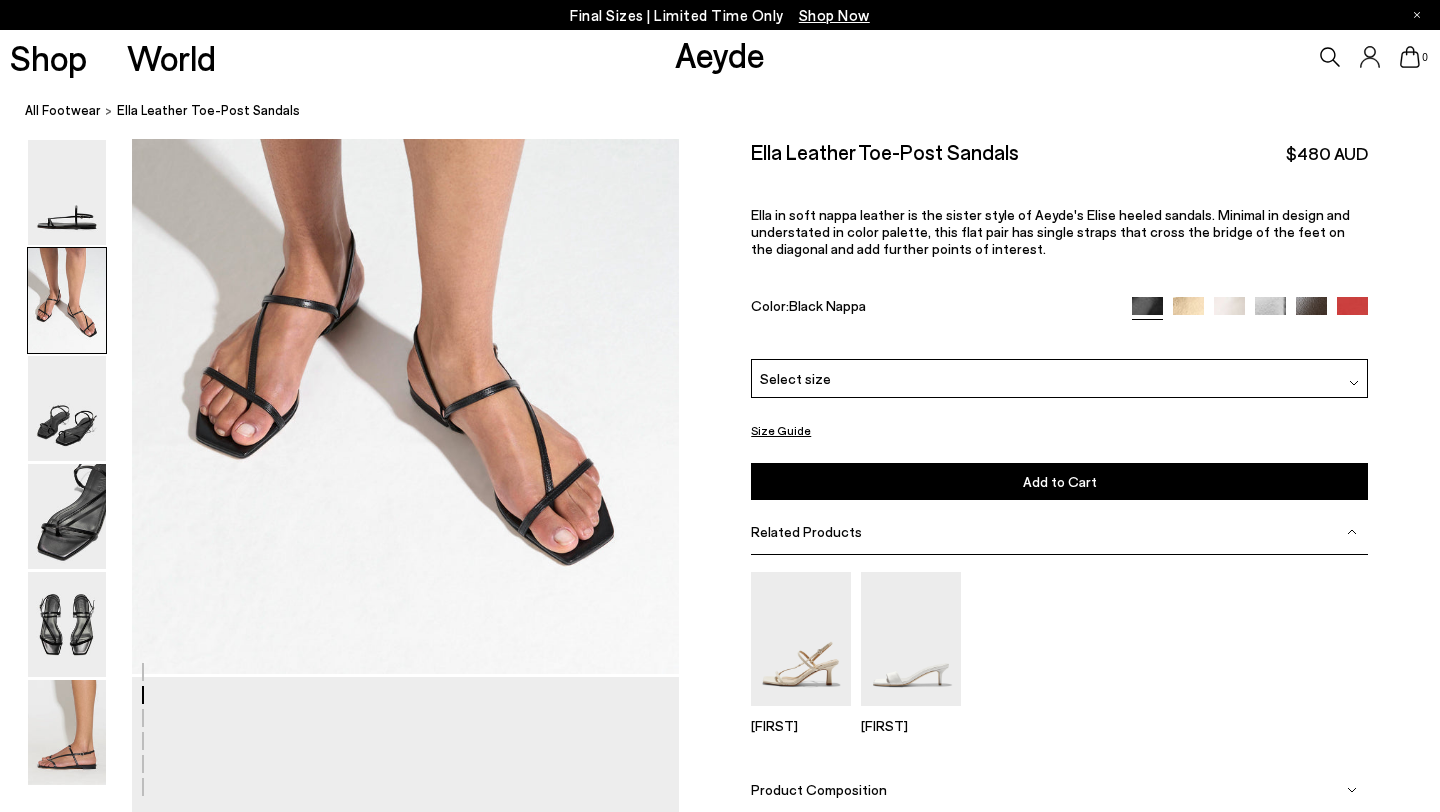 scroll, scrollTop: 678, scrollLeft: 0, axis: vertical 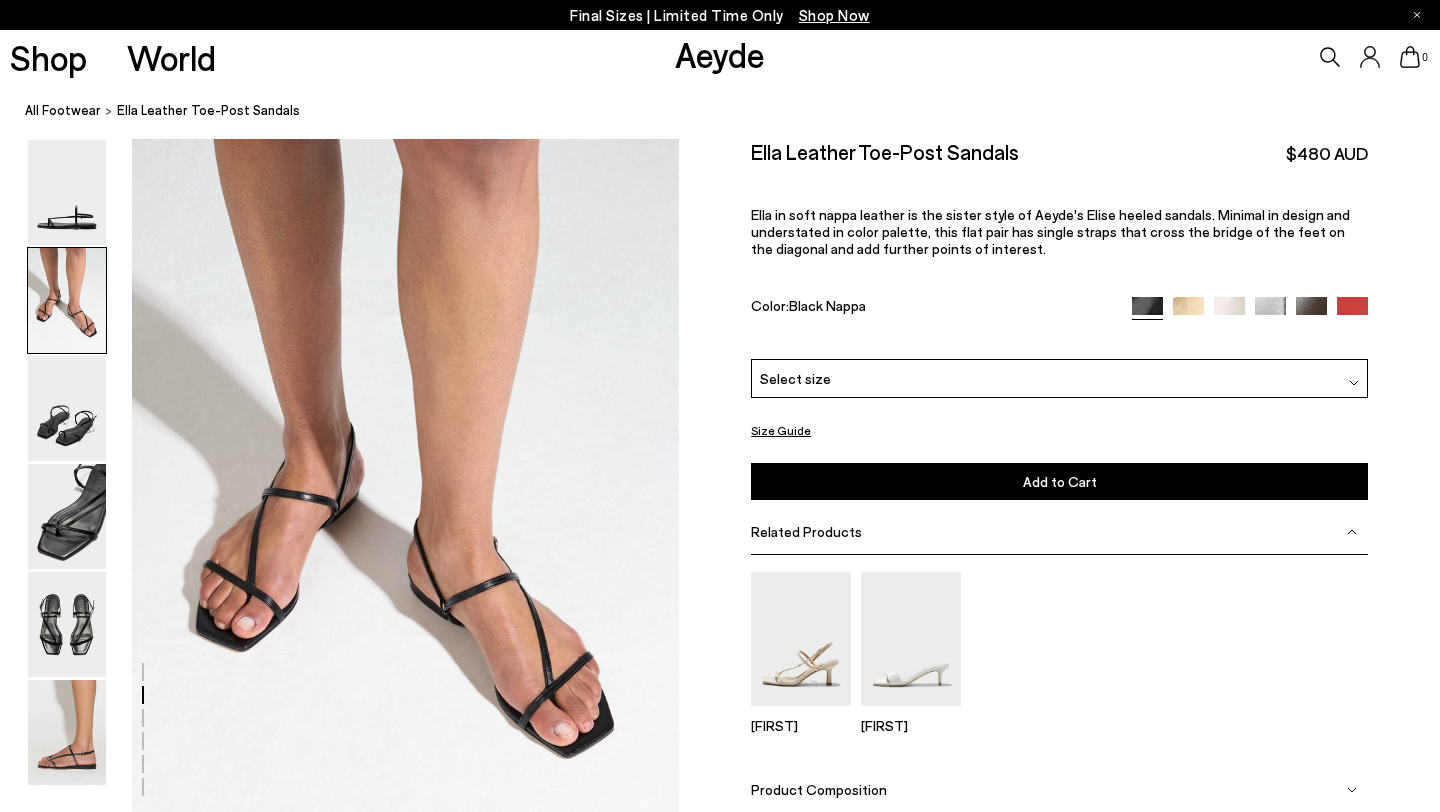 click at bounding box center (1352, 311) 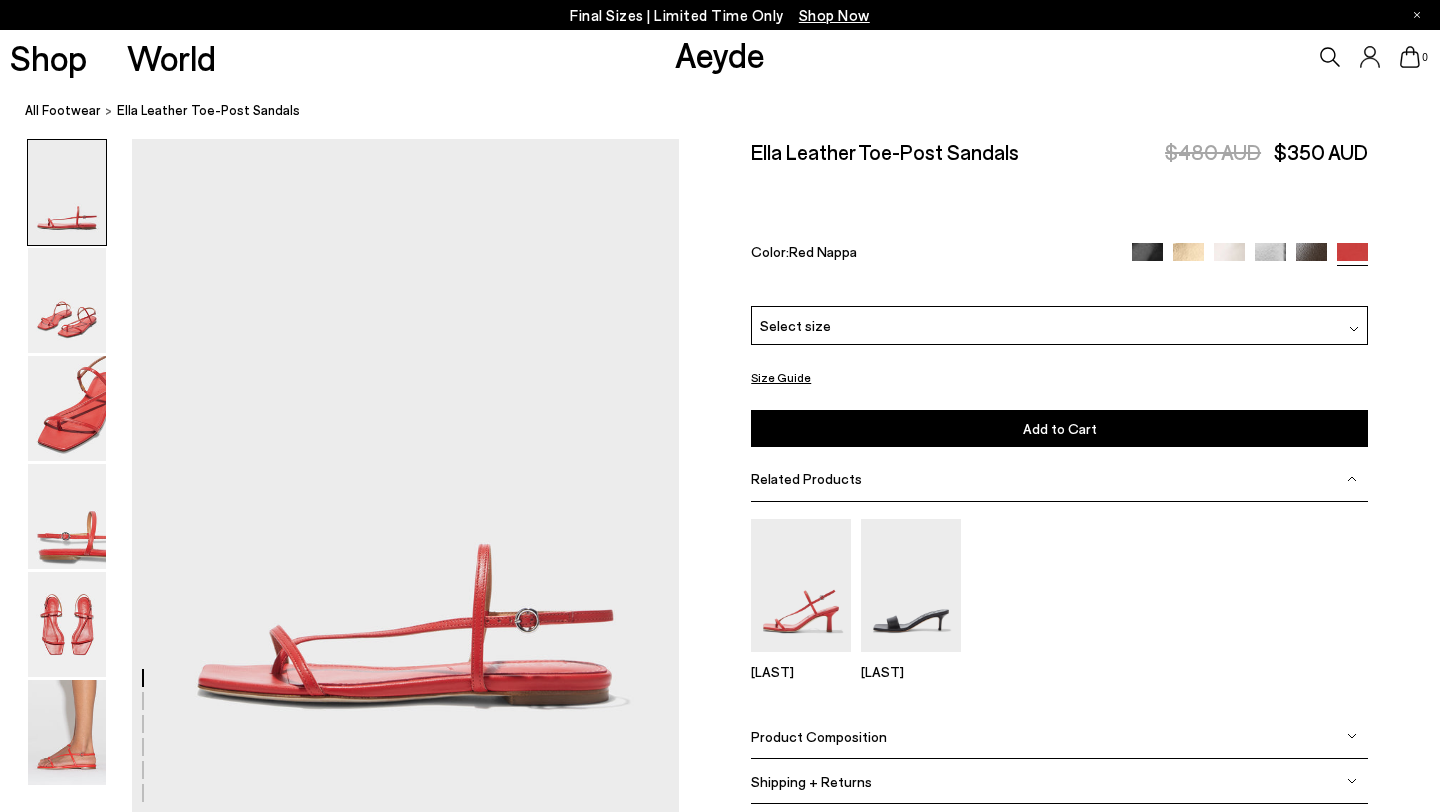 scroll, scrollTop: 0, scrollLeft: 0, axis: both 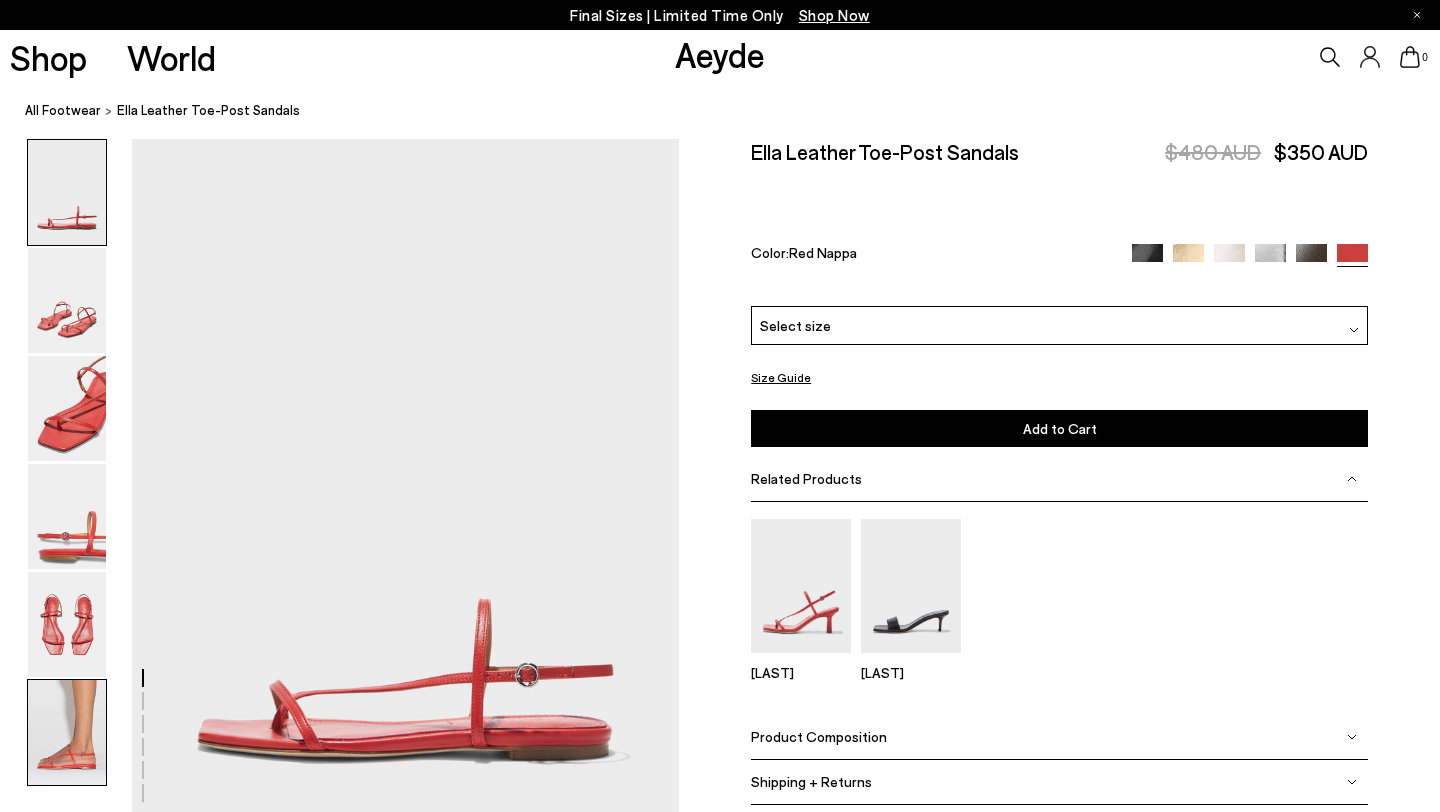 click at bounding box center [67, 732] 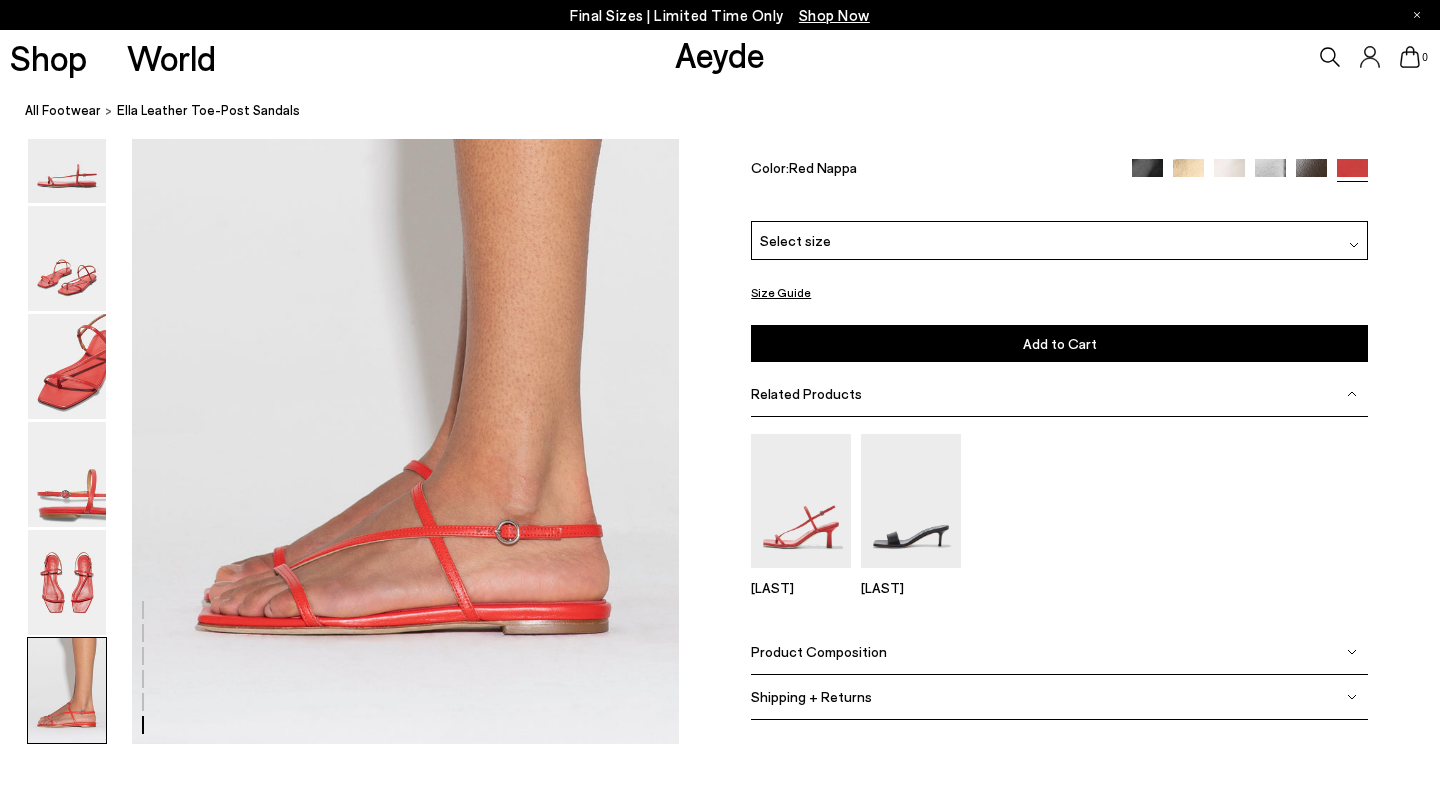 scroll, scrollTop: 3802, scrollLeft: 0, axis: vertical 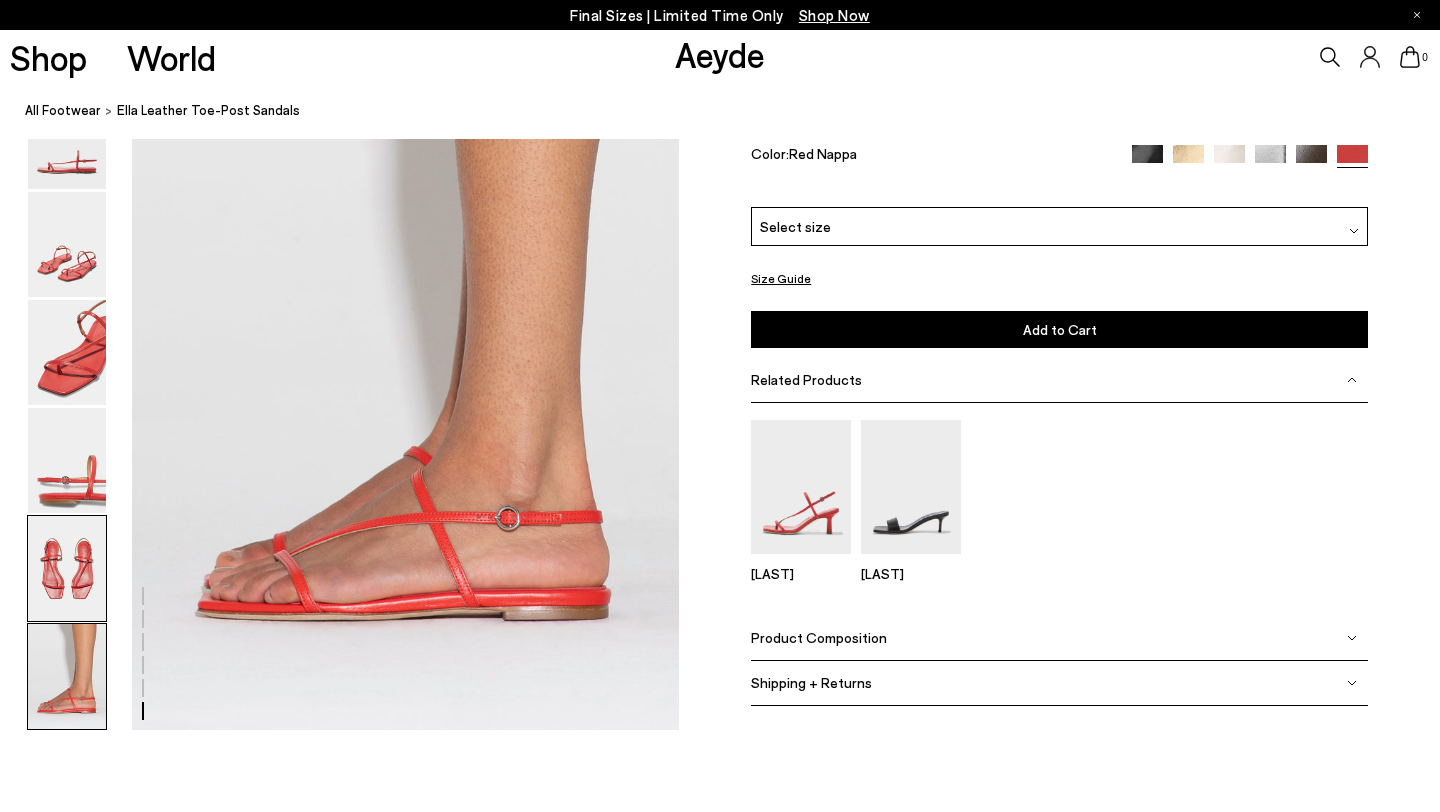 click at bounding box center [67, 568] 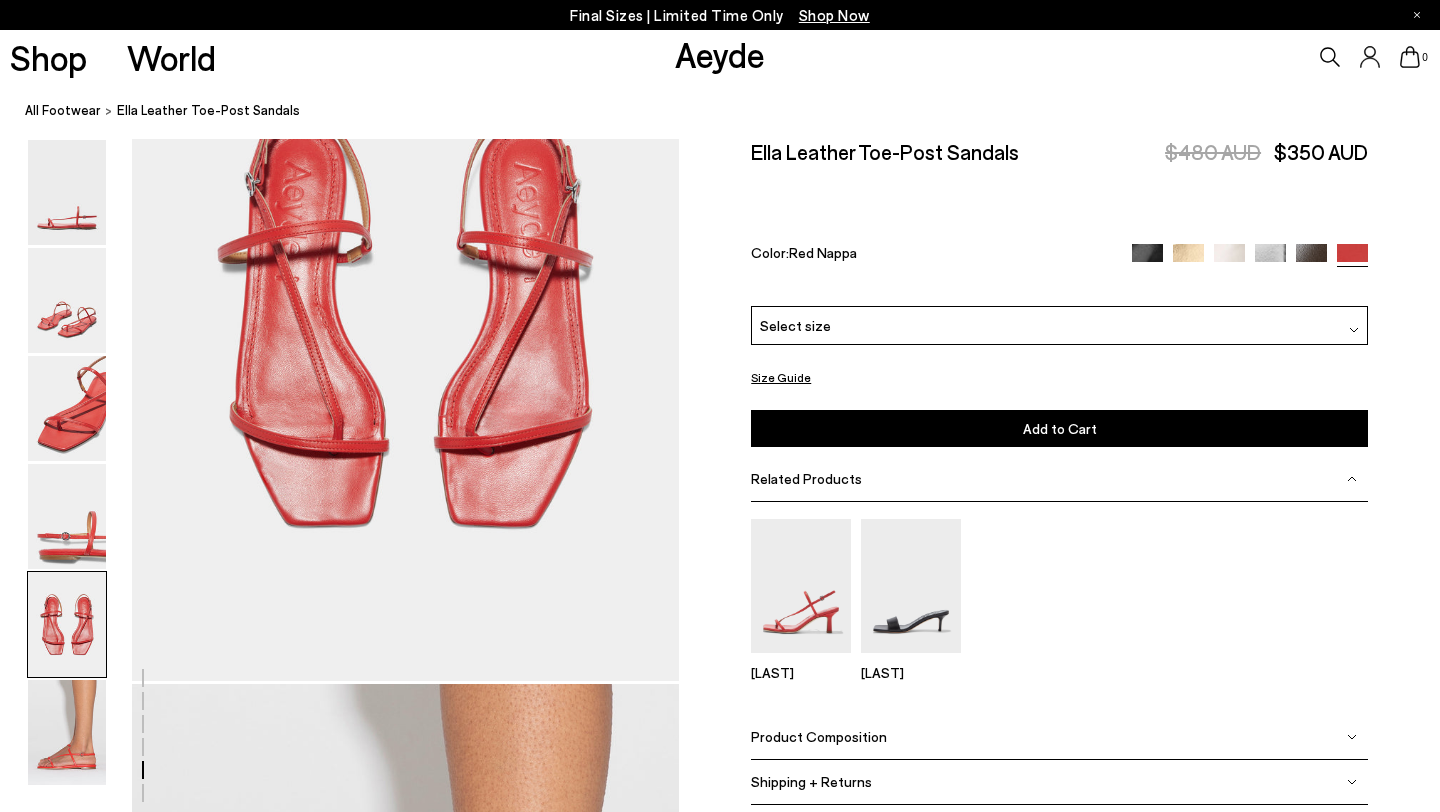 scroll, scrollTop: 2933, scrollLeft: 0, axis: vertical 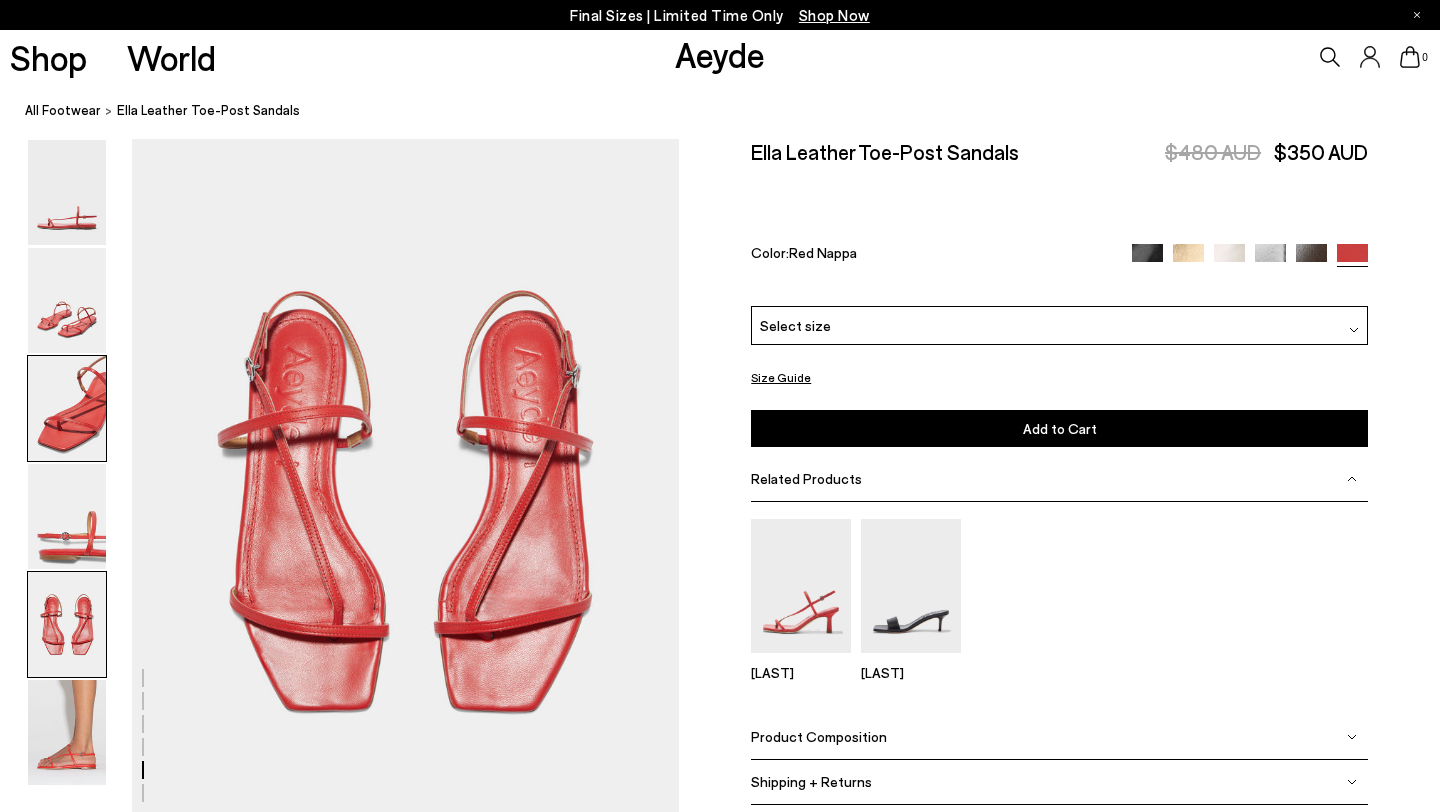 click at bounding box center (67, 408) 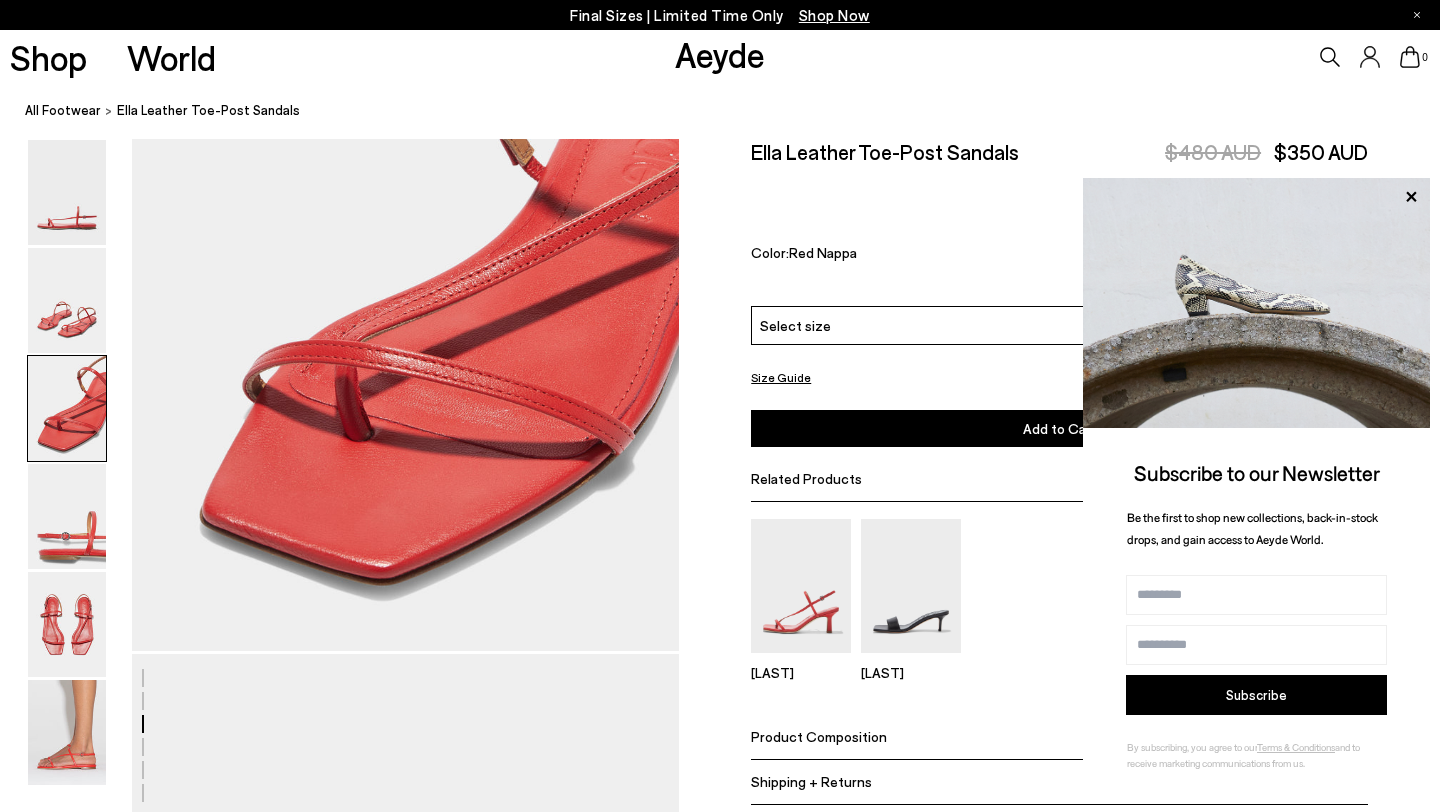 scroll, scrollTop: 1467, scrollLeft: 0, axis: vertical 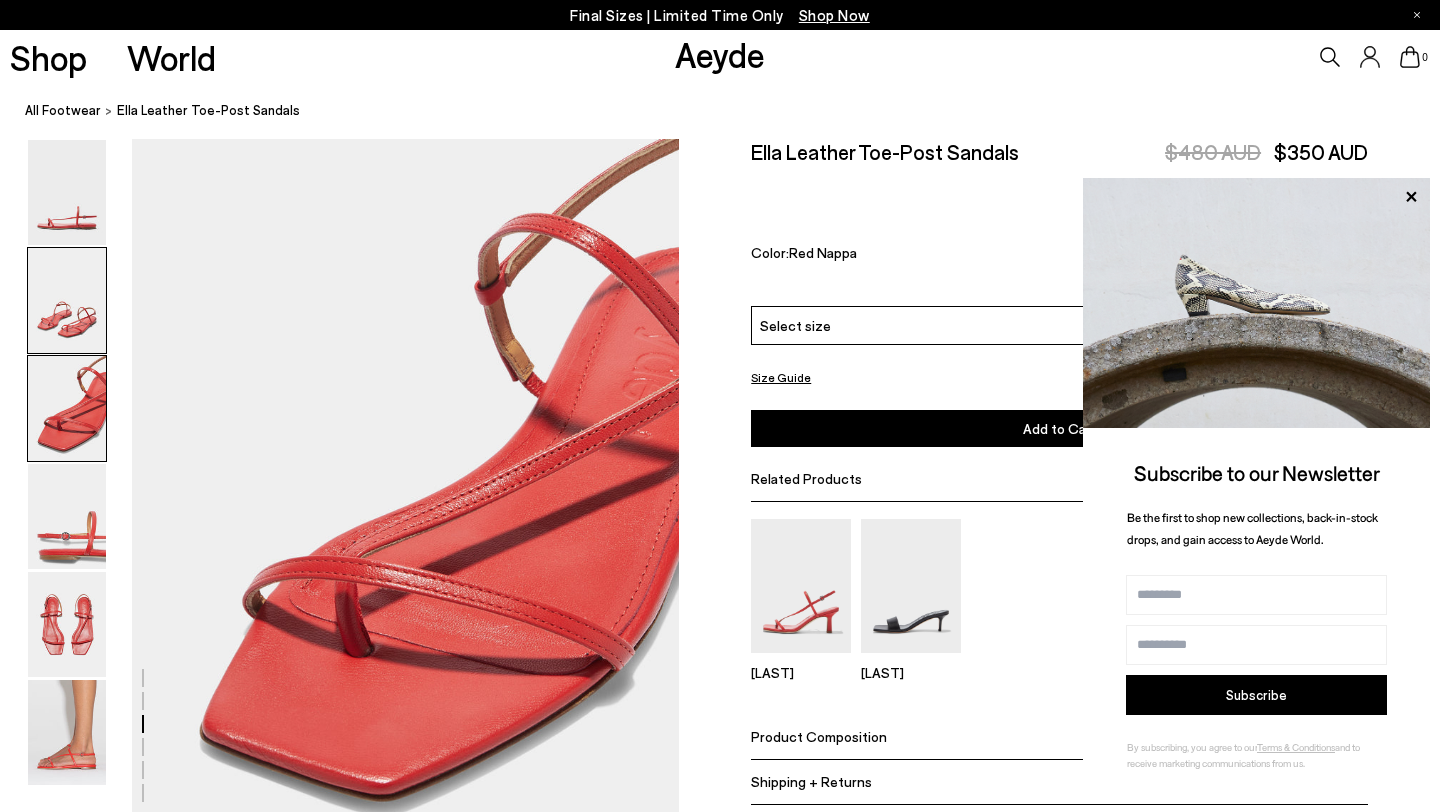 click at bounding box center (67, 300) 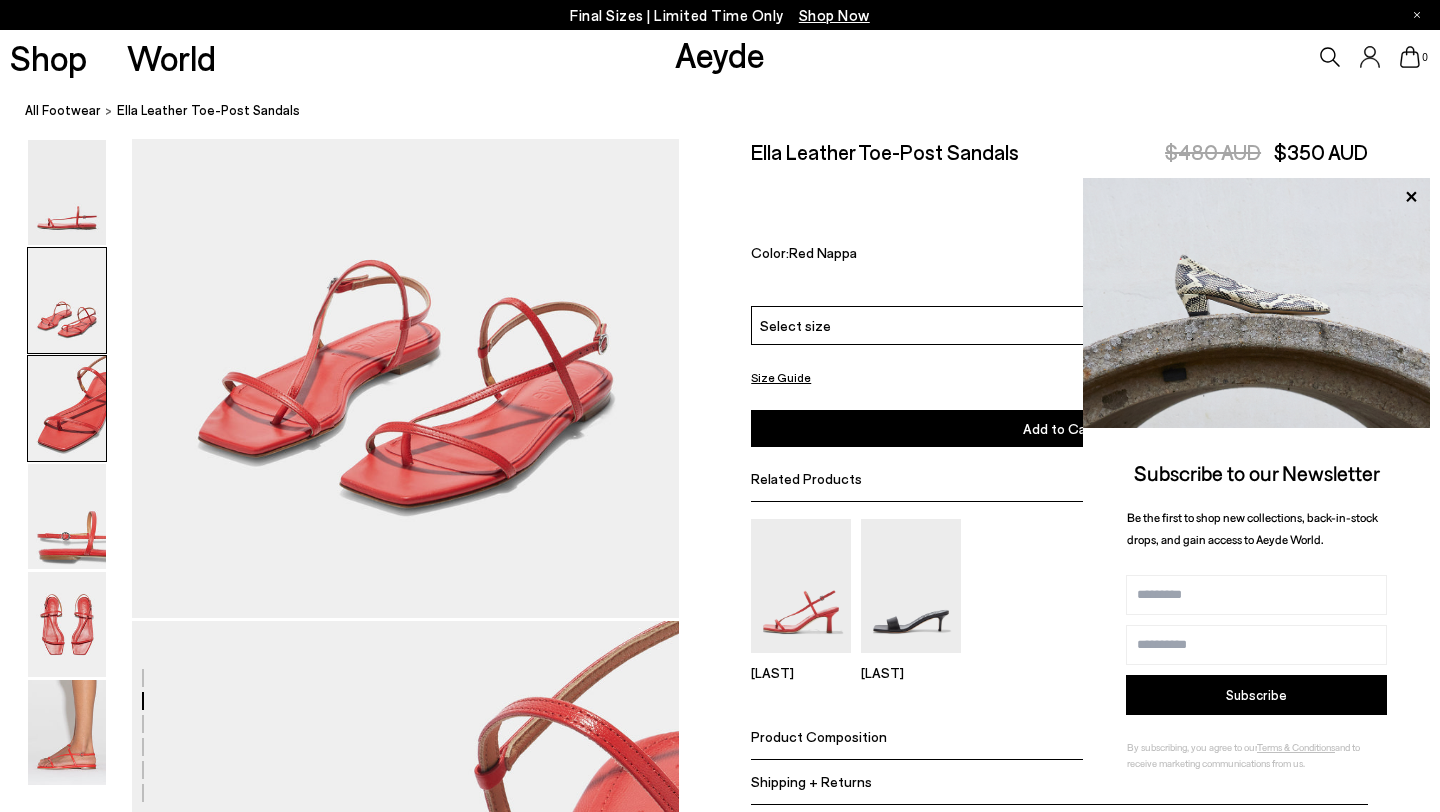 scroll, scrollTop: 986, scrollLeft: 0, axis: vertical 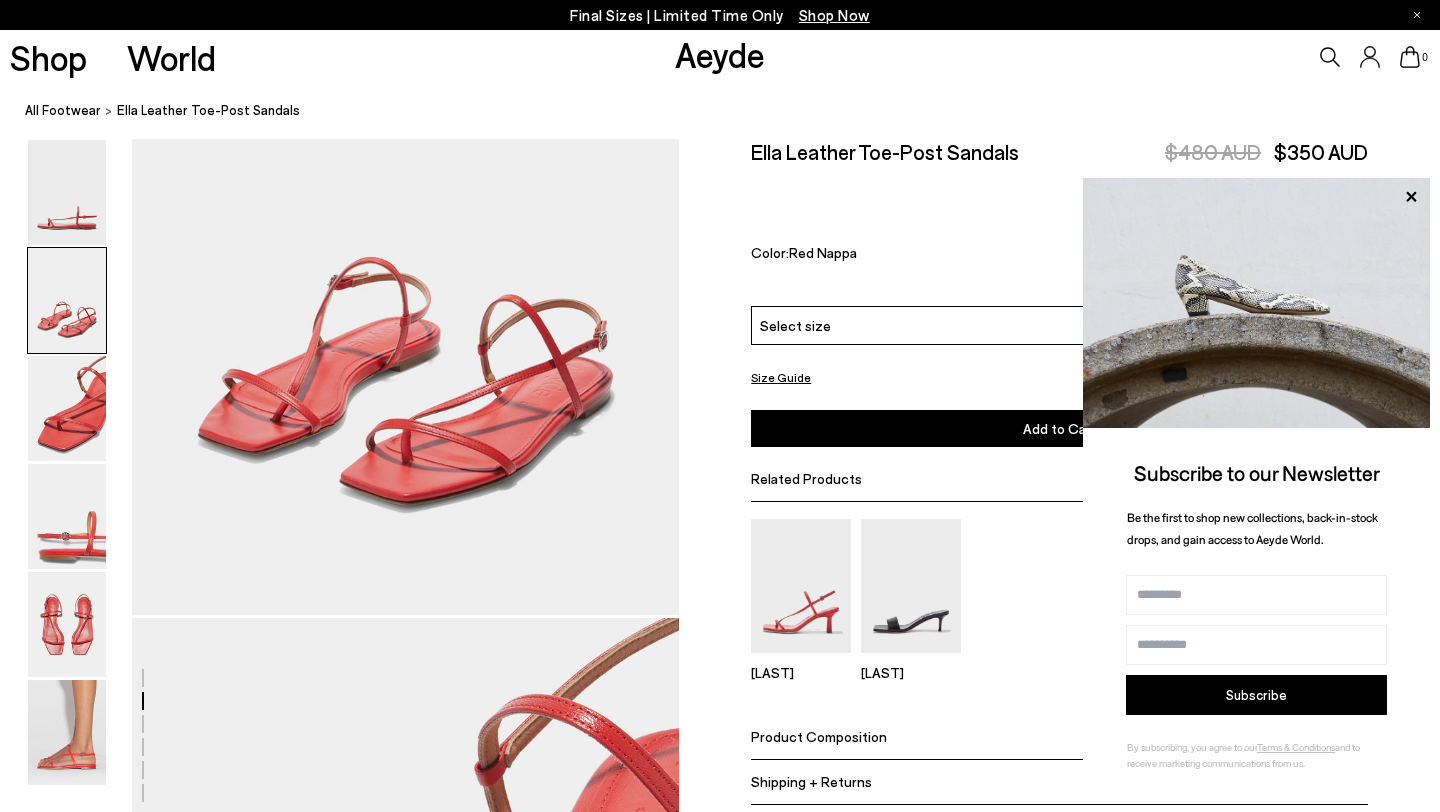 click at bounding box center (1256, 303) 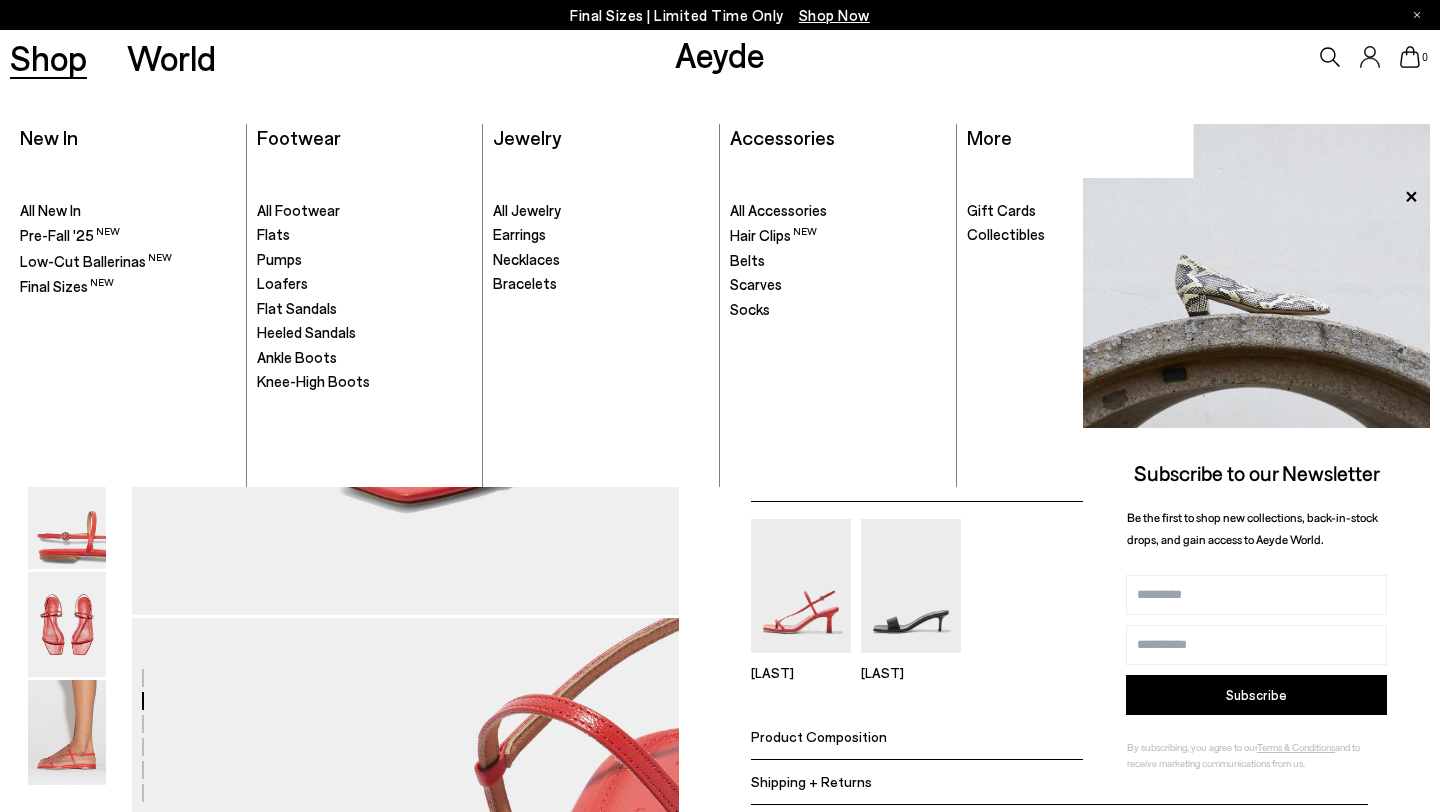 click on "Shop" at bounding box center (48, 57) 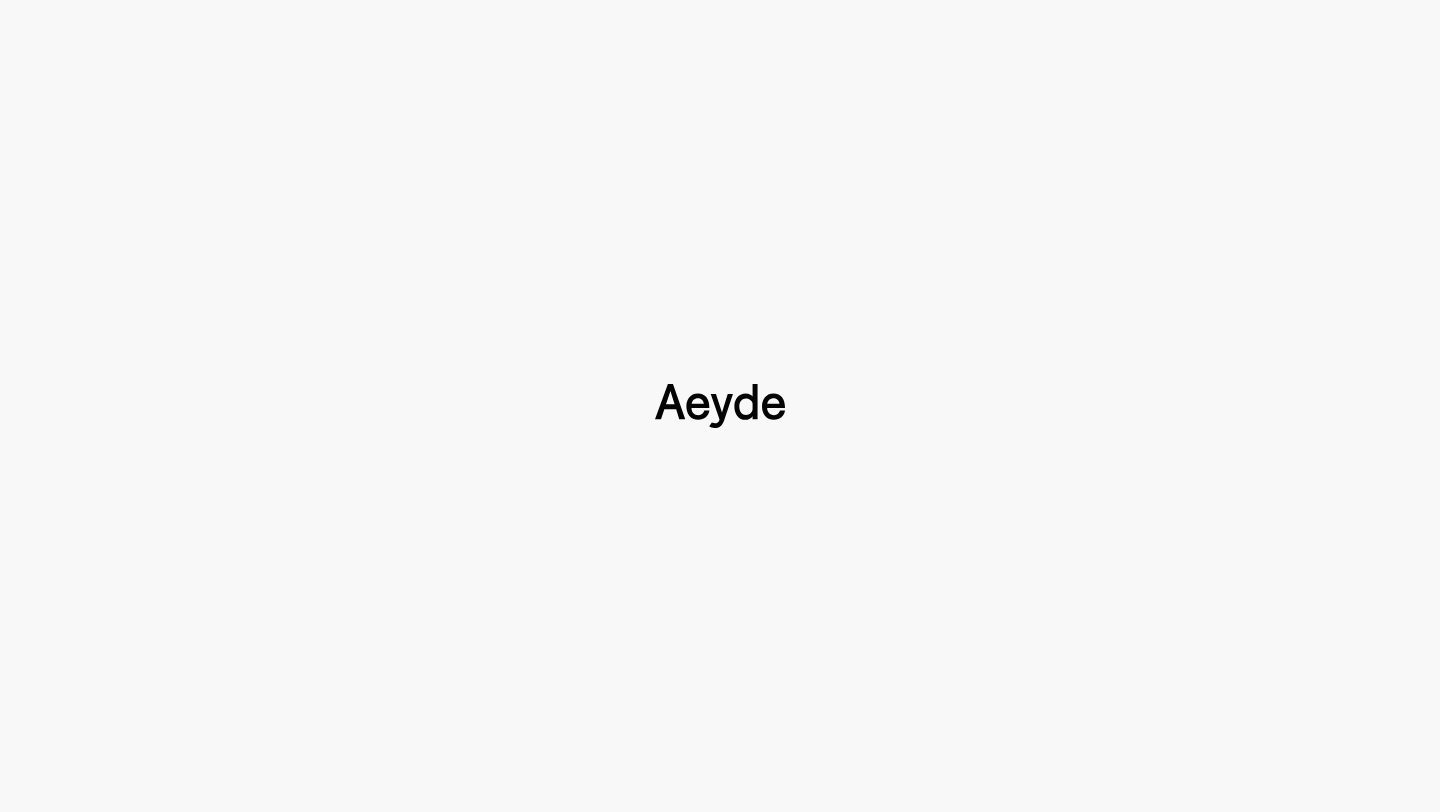 scroll, scrollTop: 0, scrollLeft: 0, axis: both 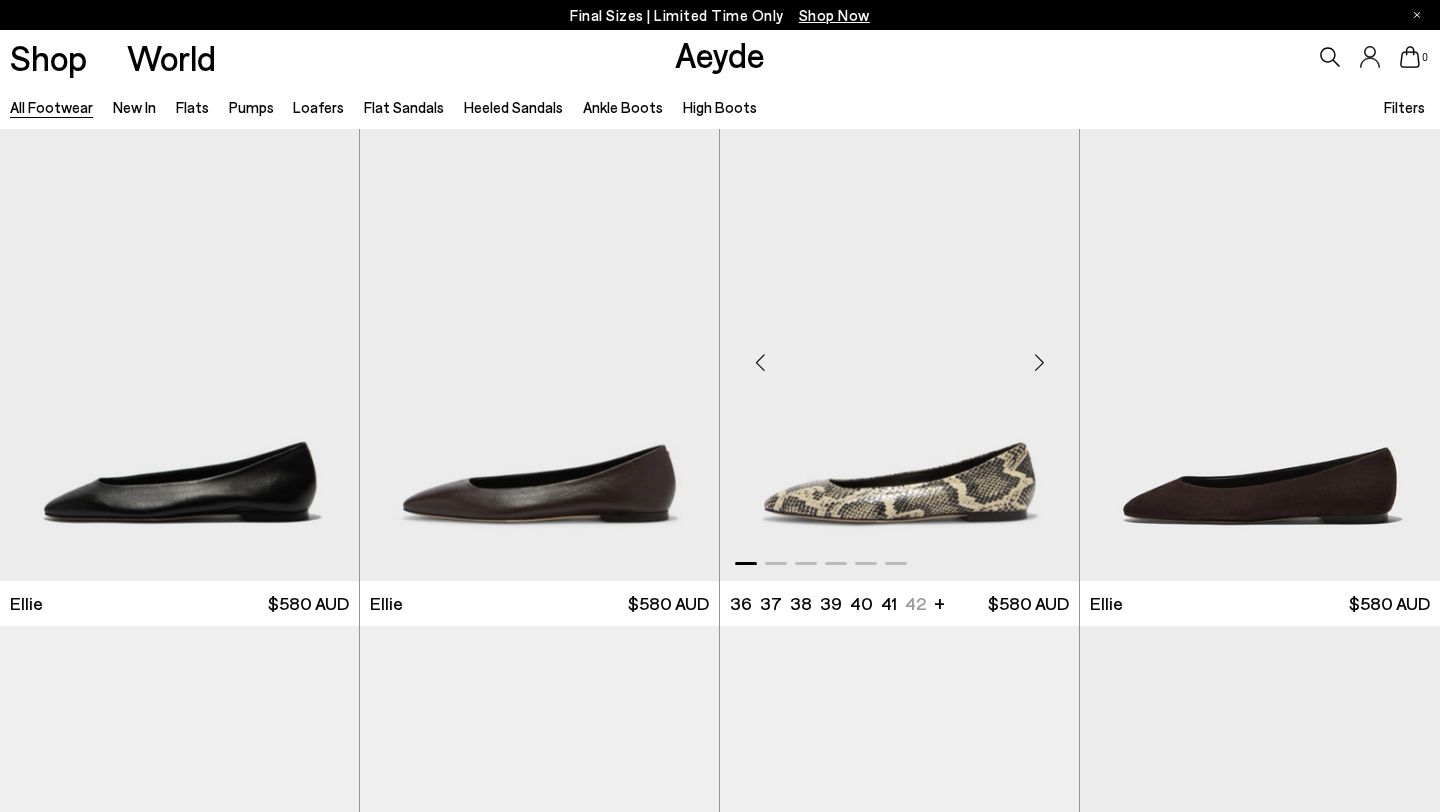 click at bounding box center [1039, 363] 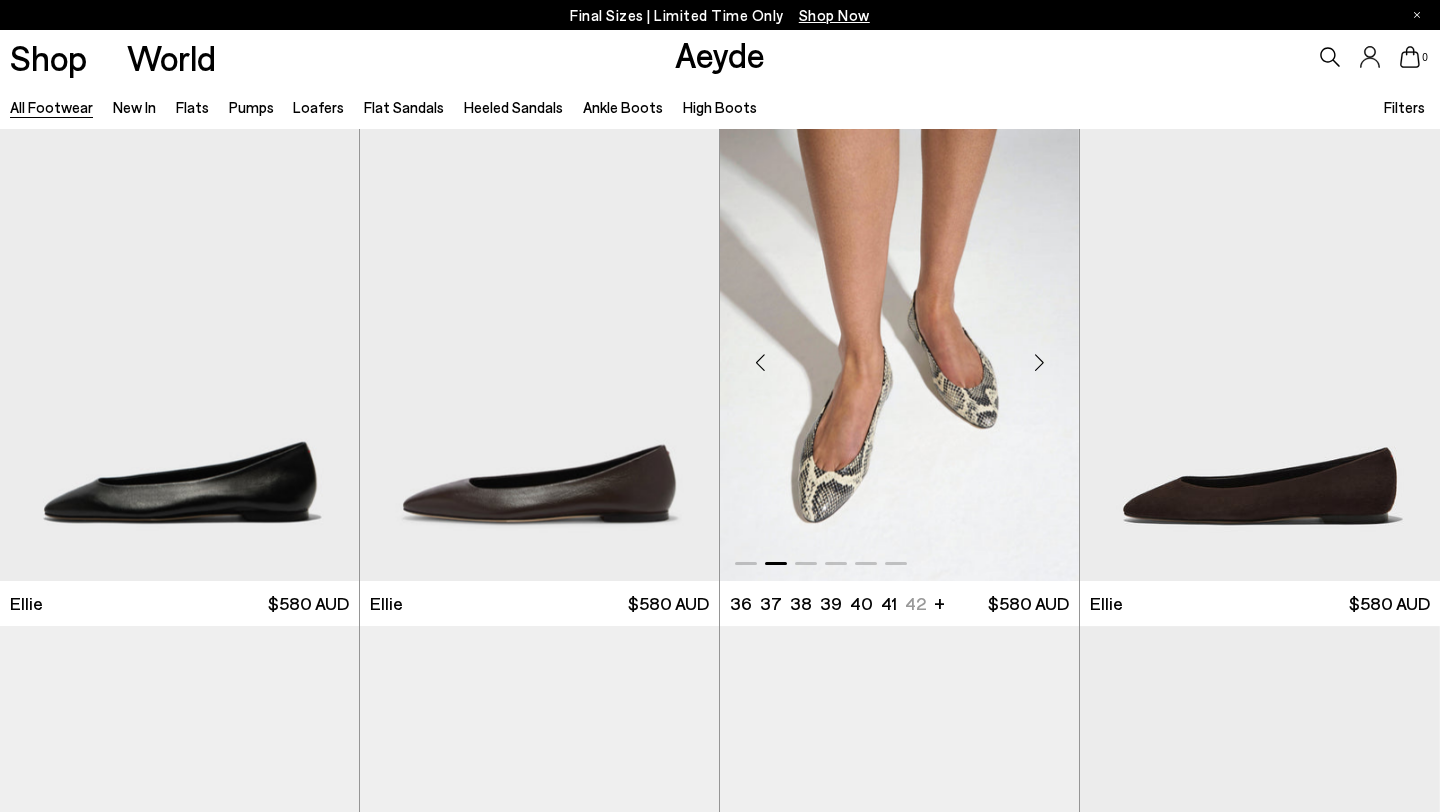 click at bounding box center [1039, 363] 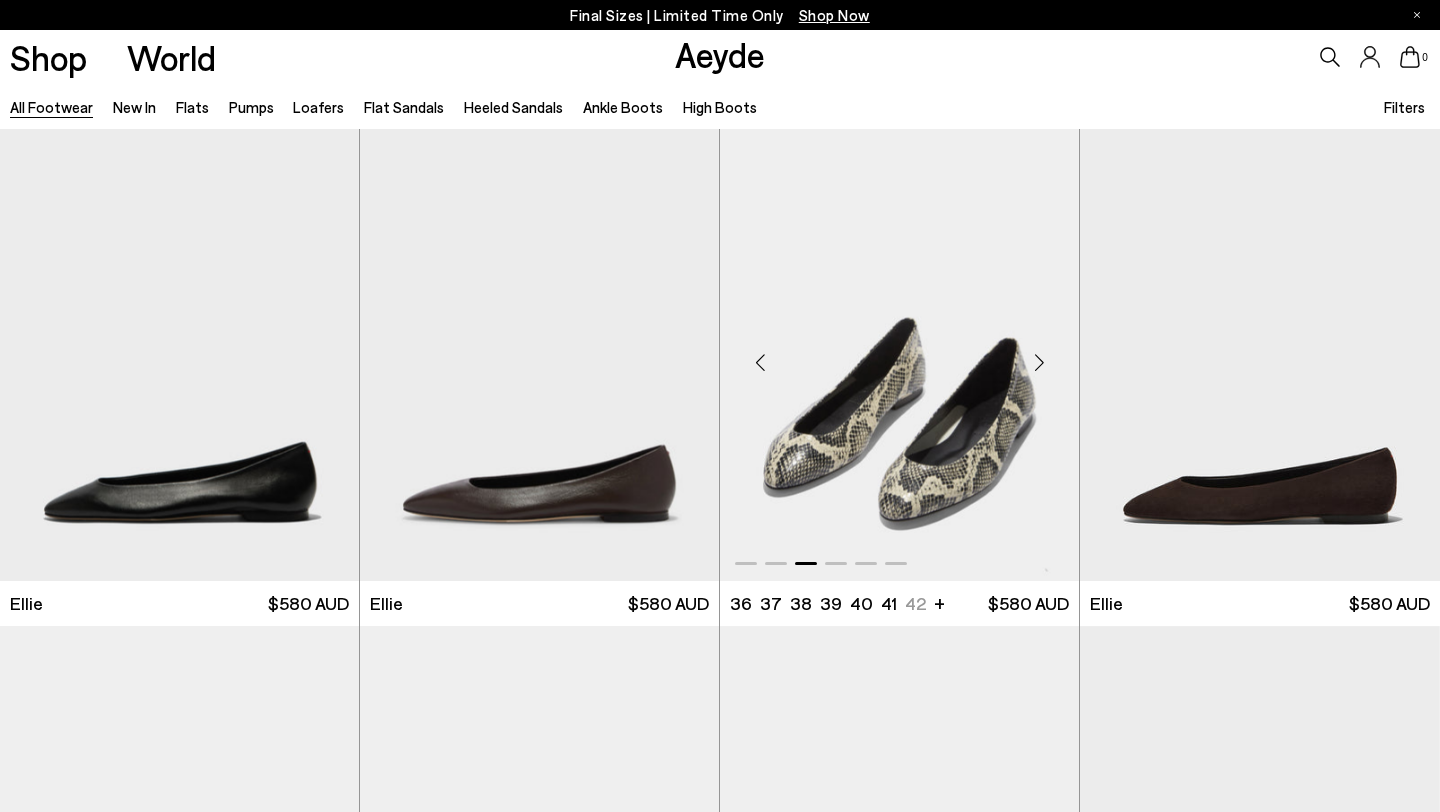 click at bounding box center [1039, 363] 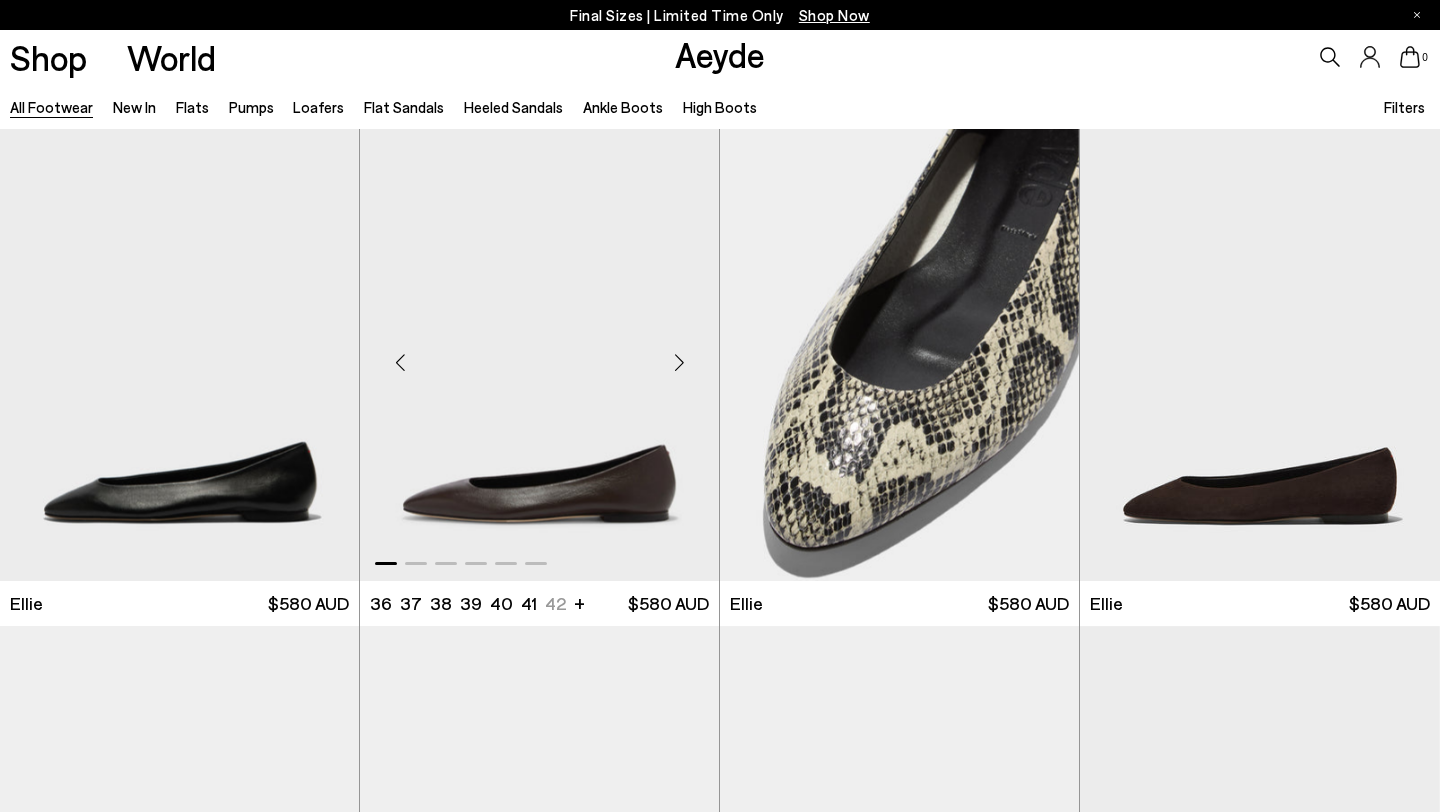 click at bounding box center (679, 363) 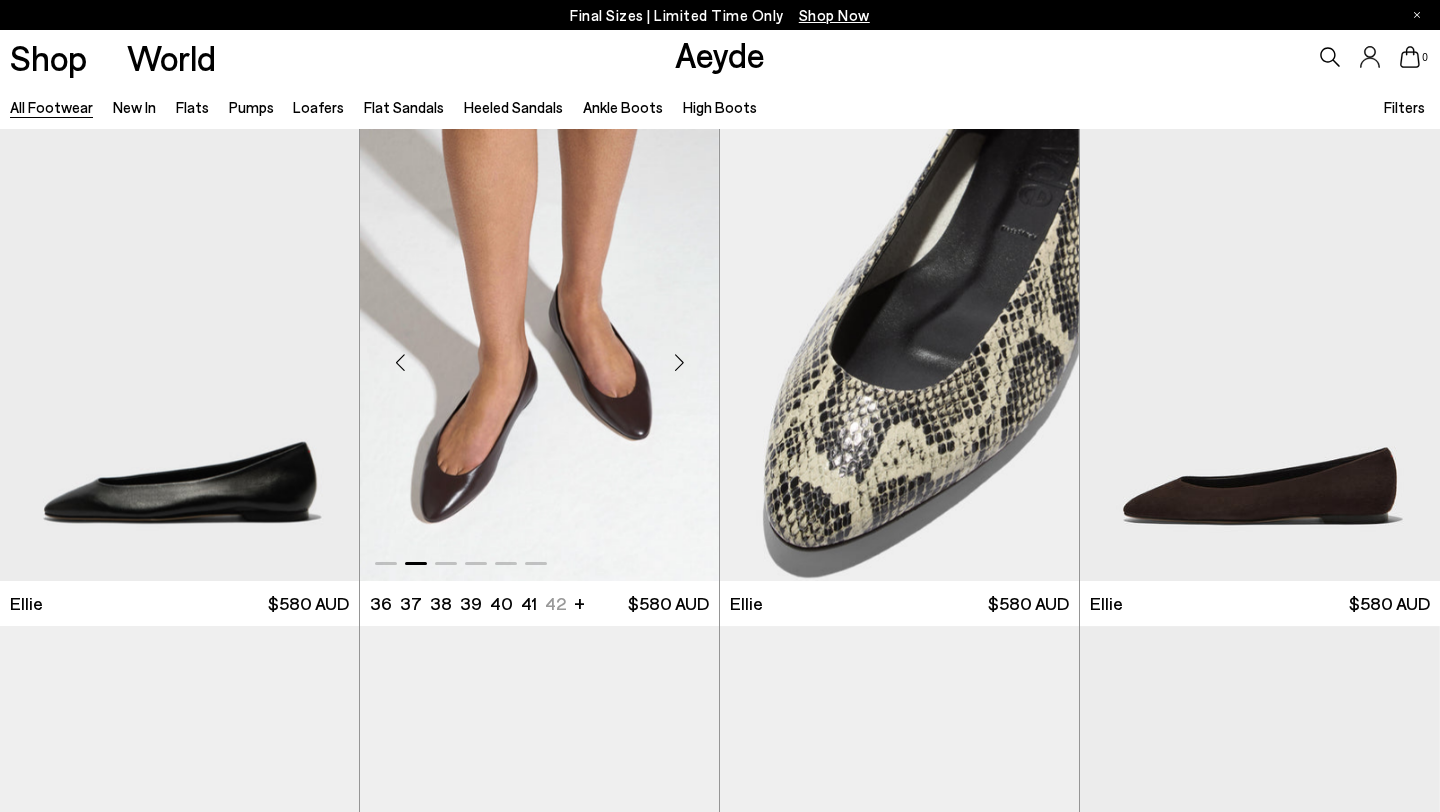 click at bounding box center [679, 363] 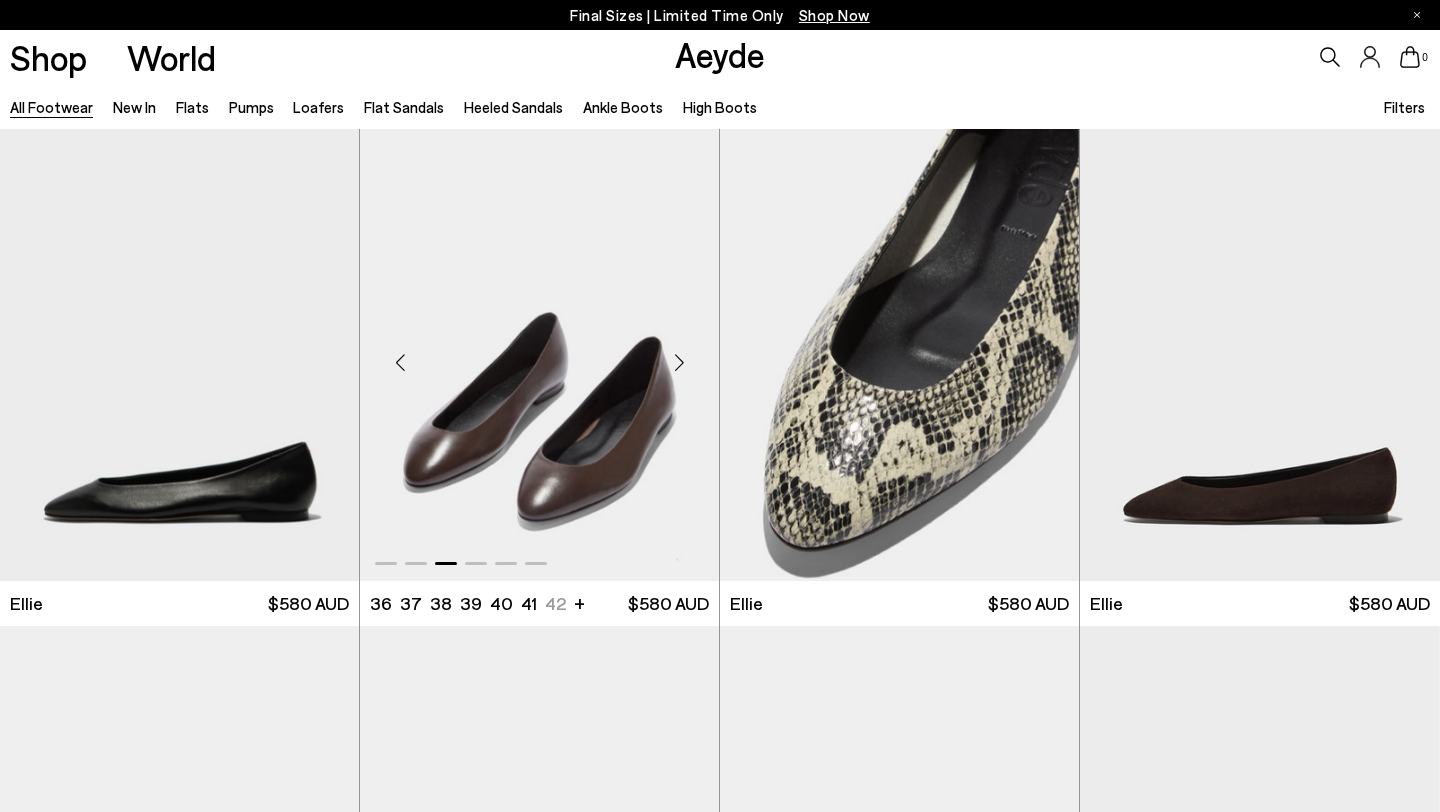 click at bounding box center (679, 363) 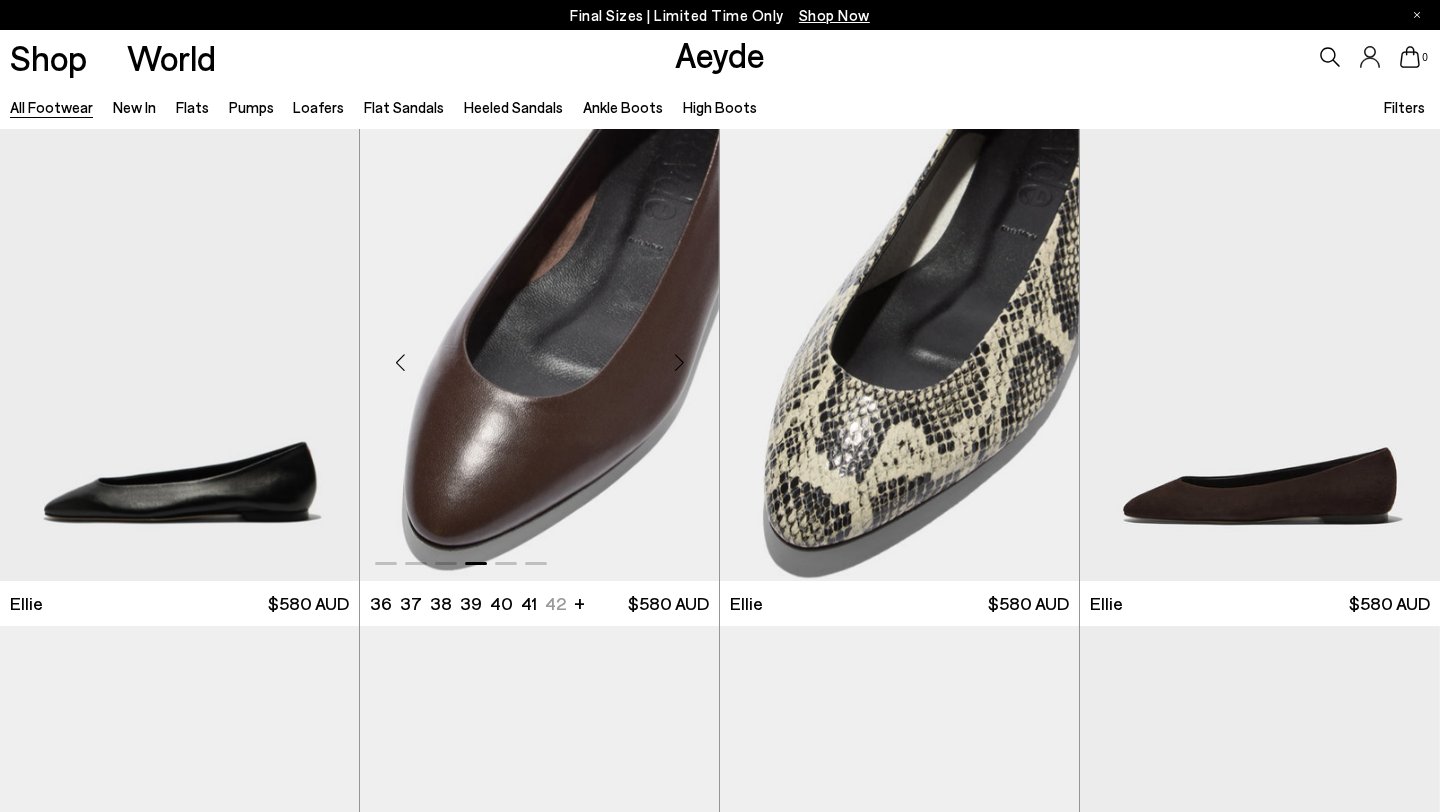 click at bounding box center [679, 363] 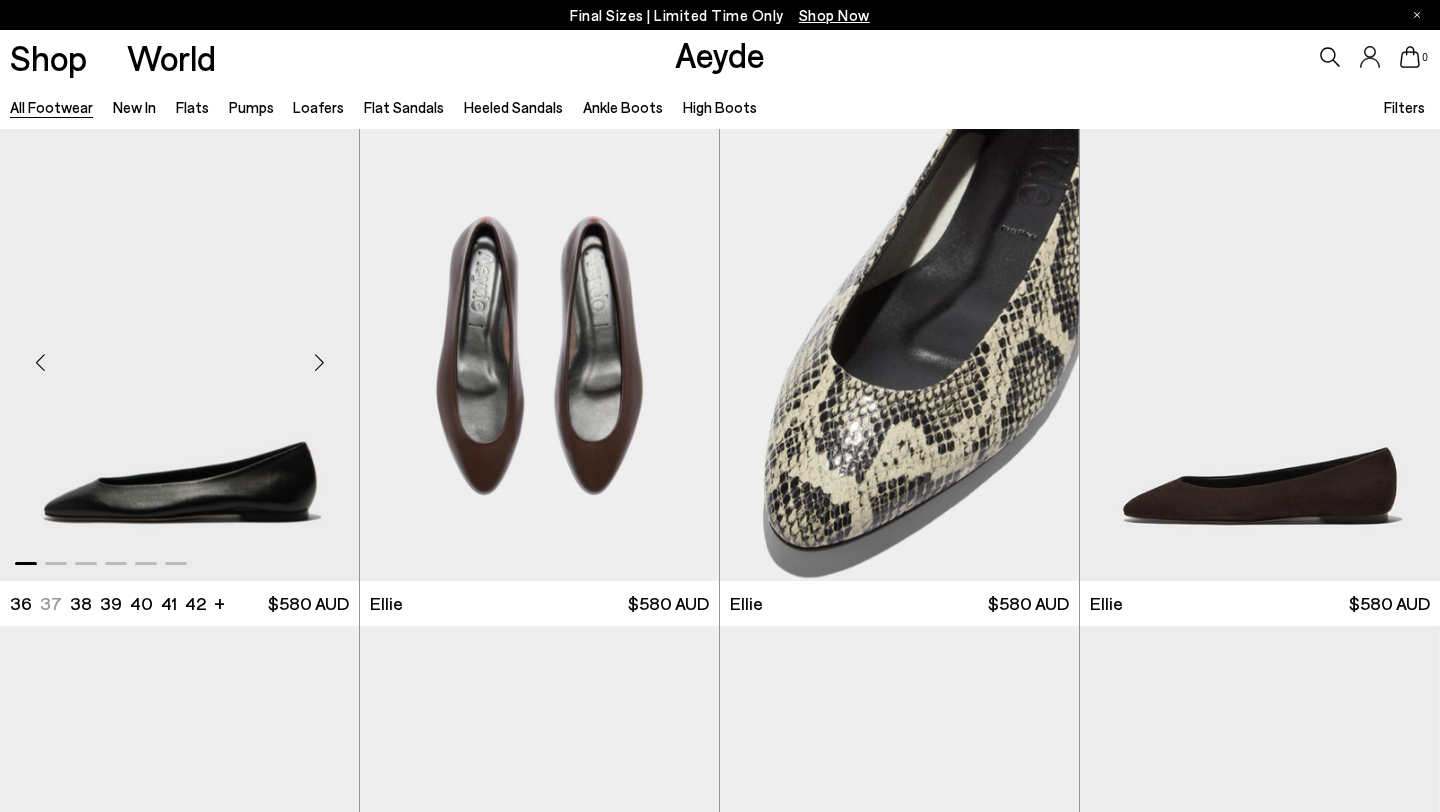 click at bounding box center (319, 363) 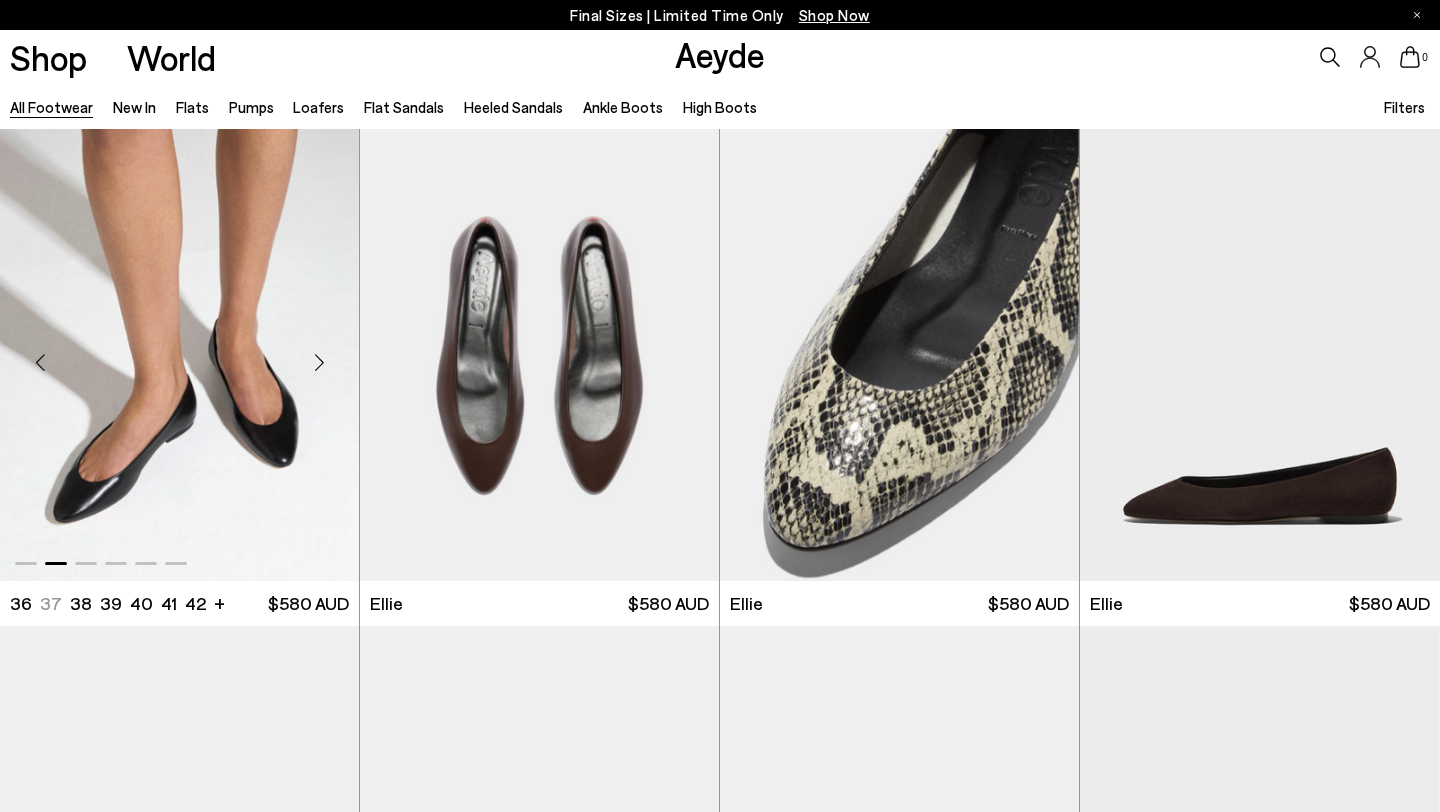 click at bounding box center [319, 363] 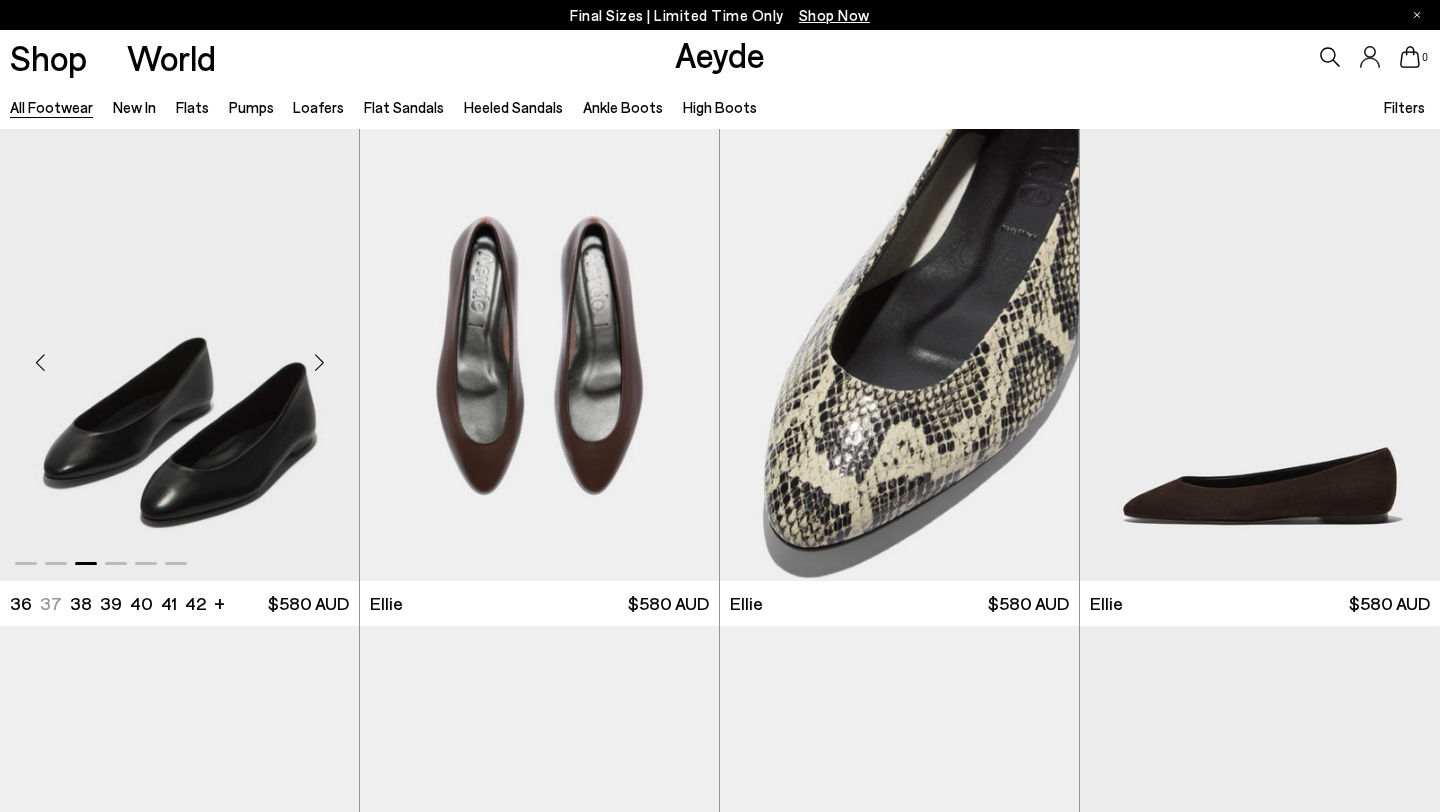 click at bounding box center [319, 363] 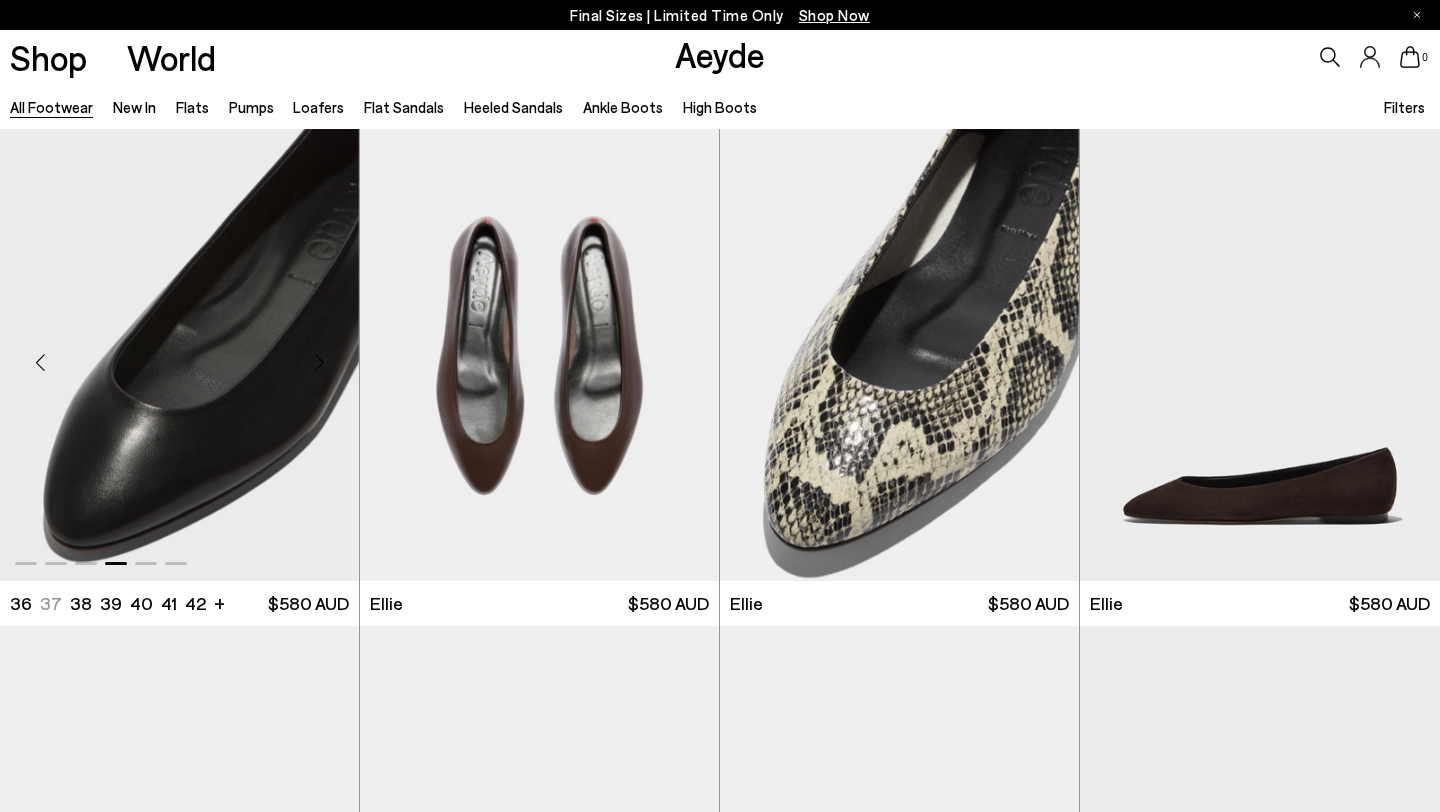 click at bounding box center [319, 363] 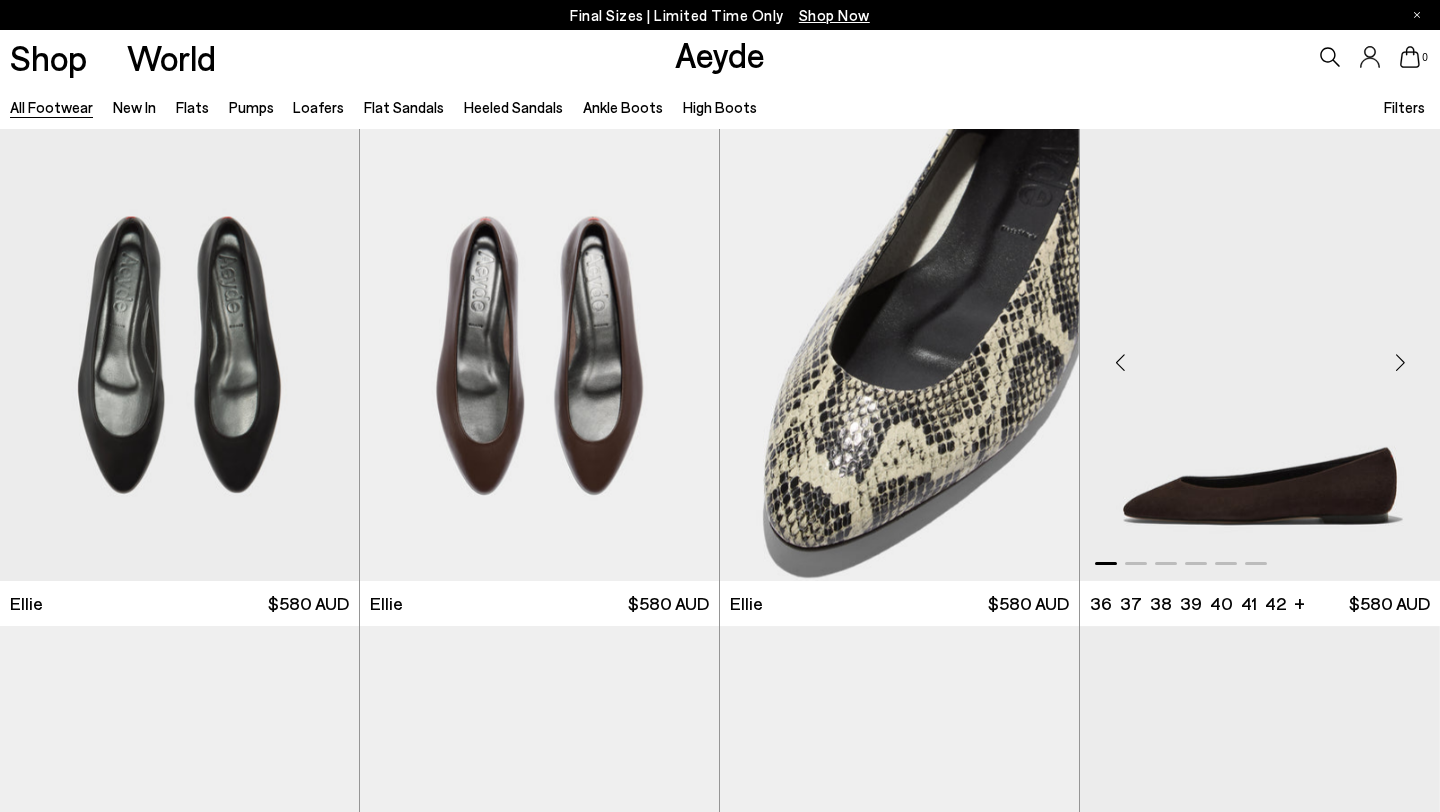 click at bounding box center (1400, 363) 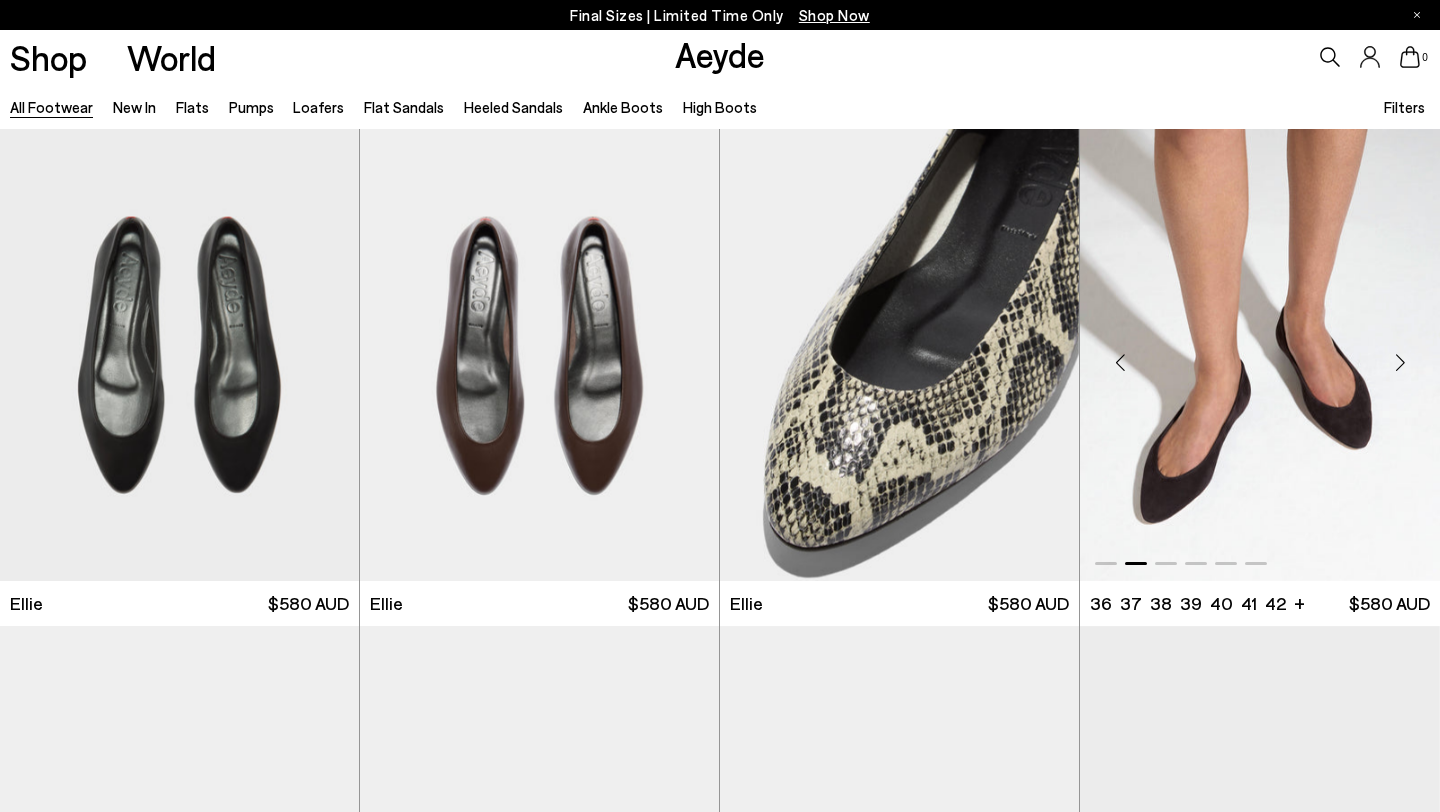 click at bounding box center (1400, 363) 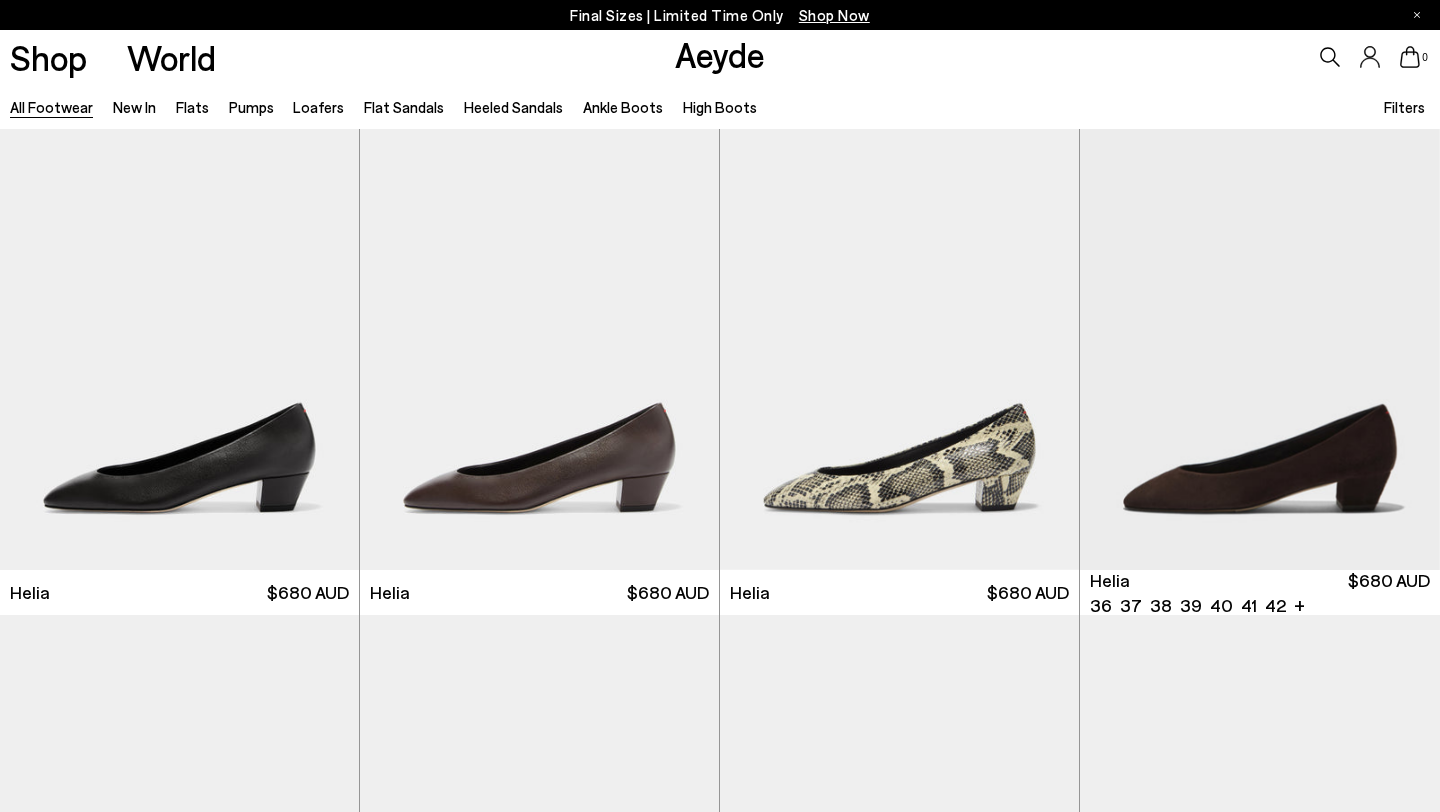scroll, scrollTop: 508, scrollLeft: 0, axis: vertical 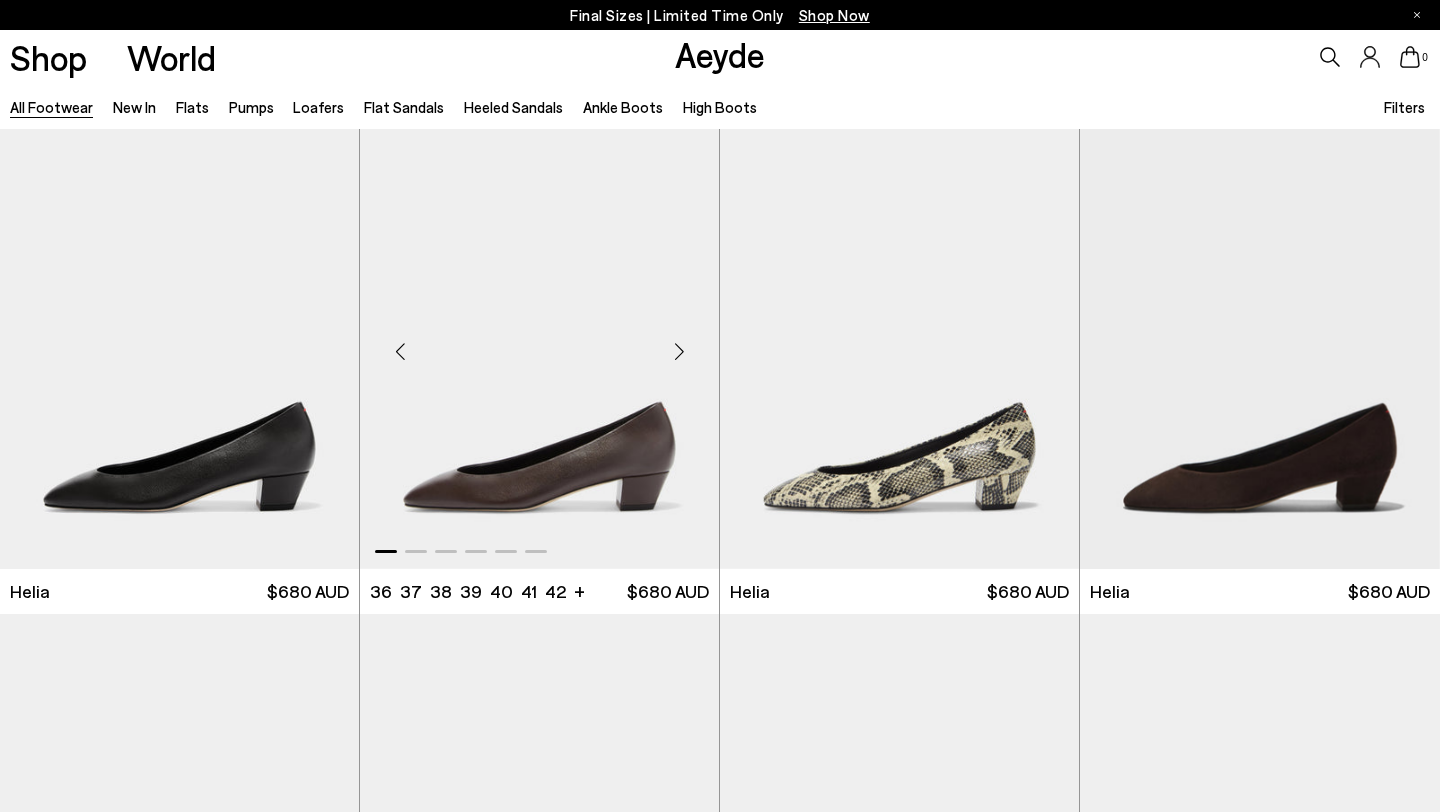 click at bounding box center (679, 351) 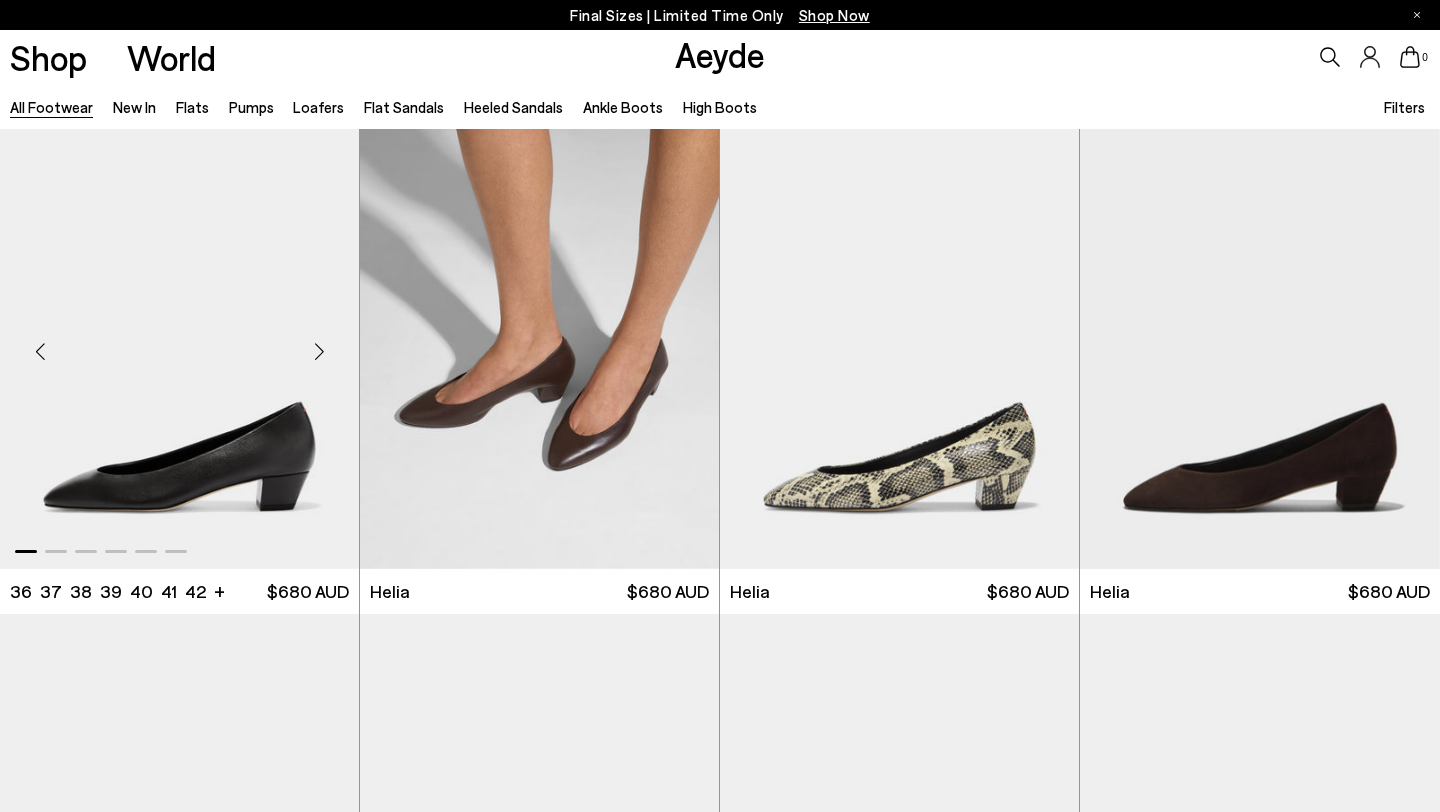 click at bounding box center (319, 351) 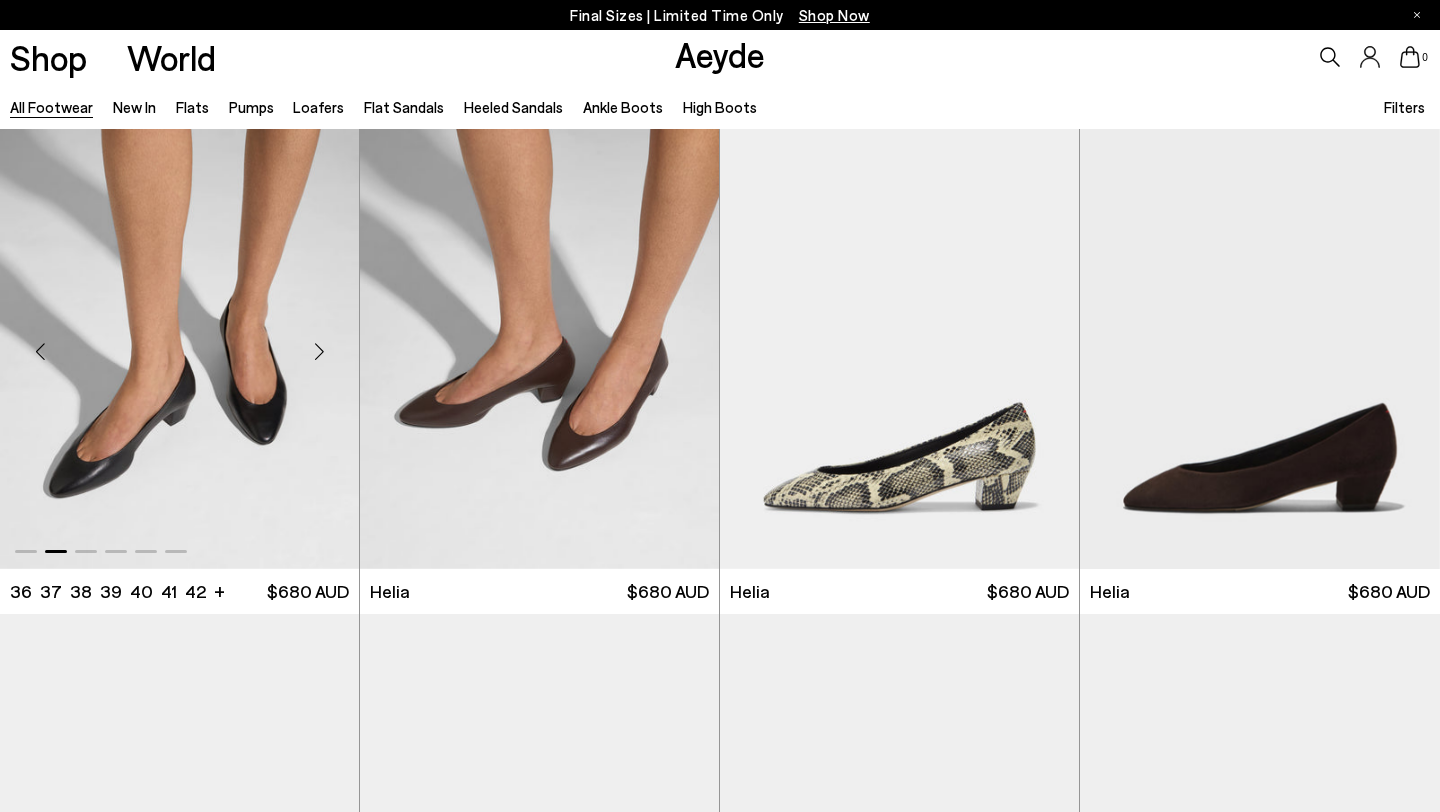 click at bounding box center [319, 351] 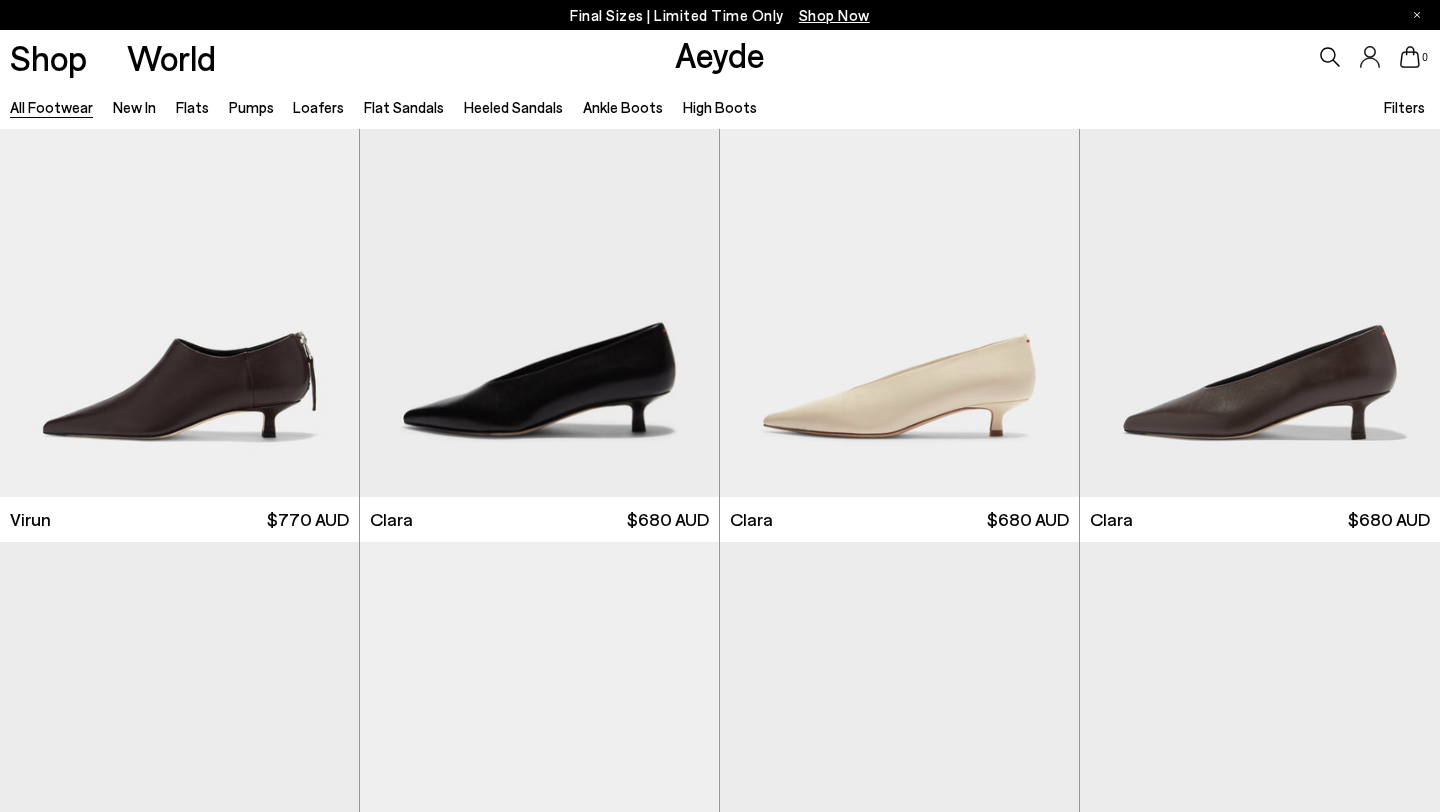 scroll, scrollTop: 3566, scrollLeft: 0, axis: vertical 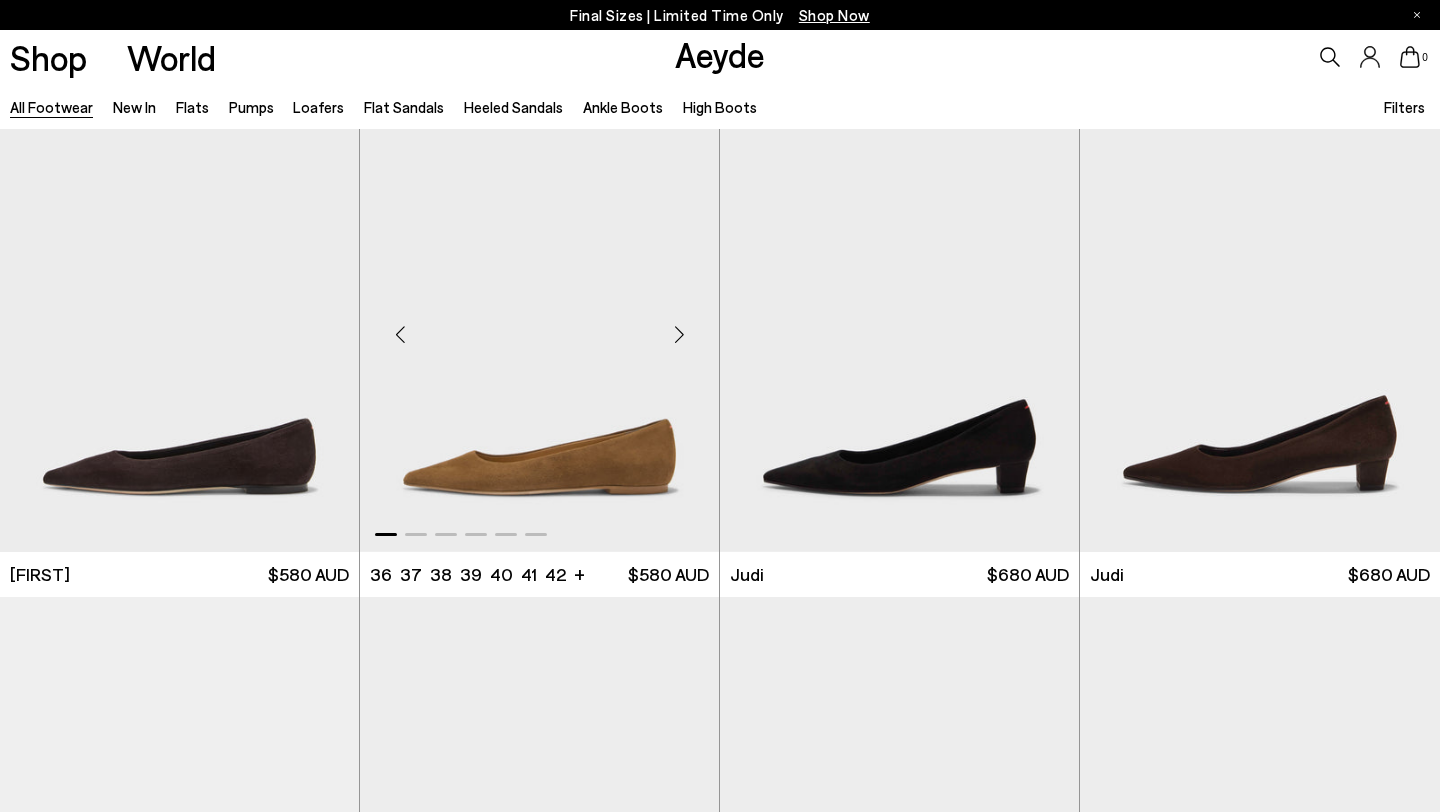 click at bounding box center (679, 335) 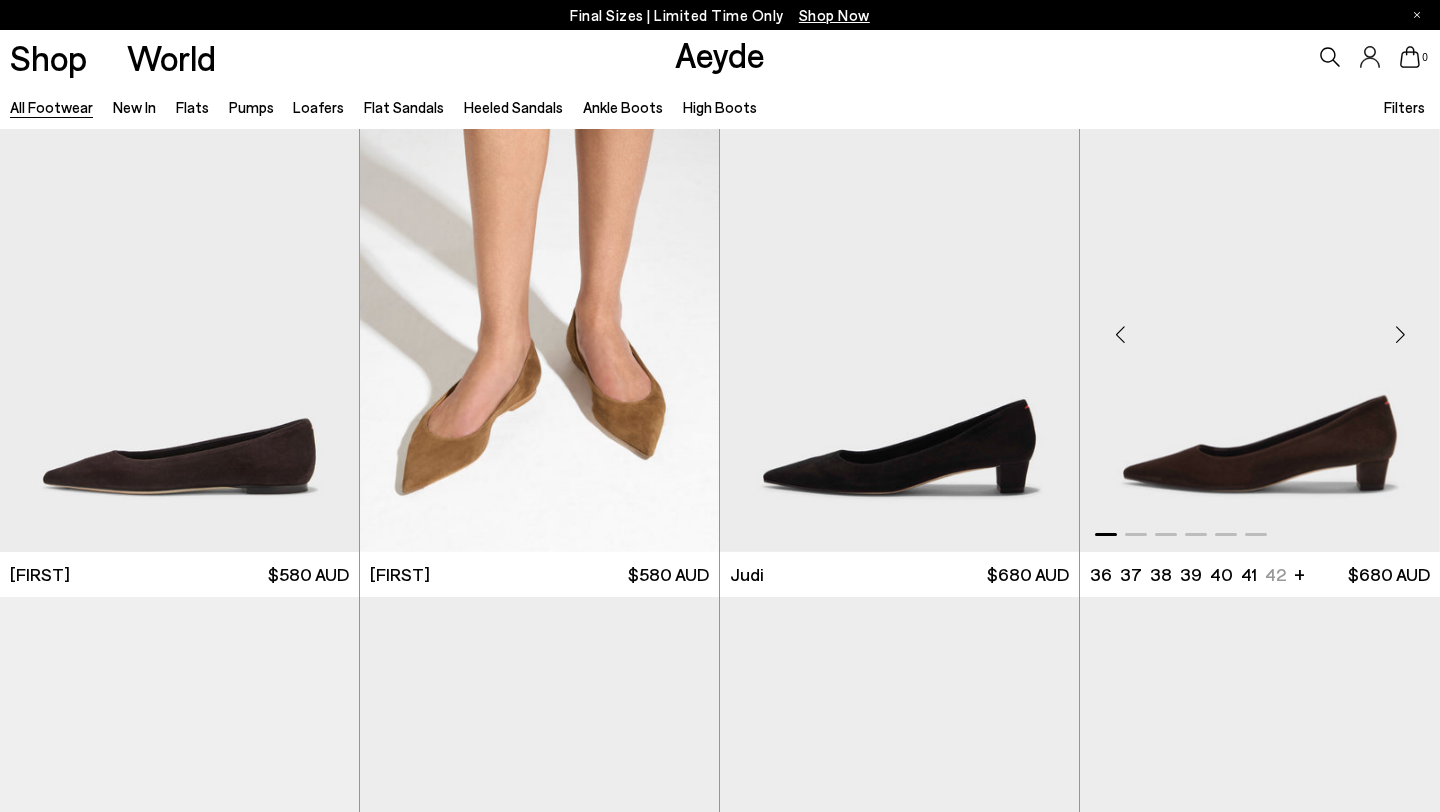 click at bounding box center (1400, 335) 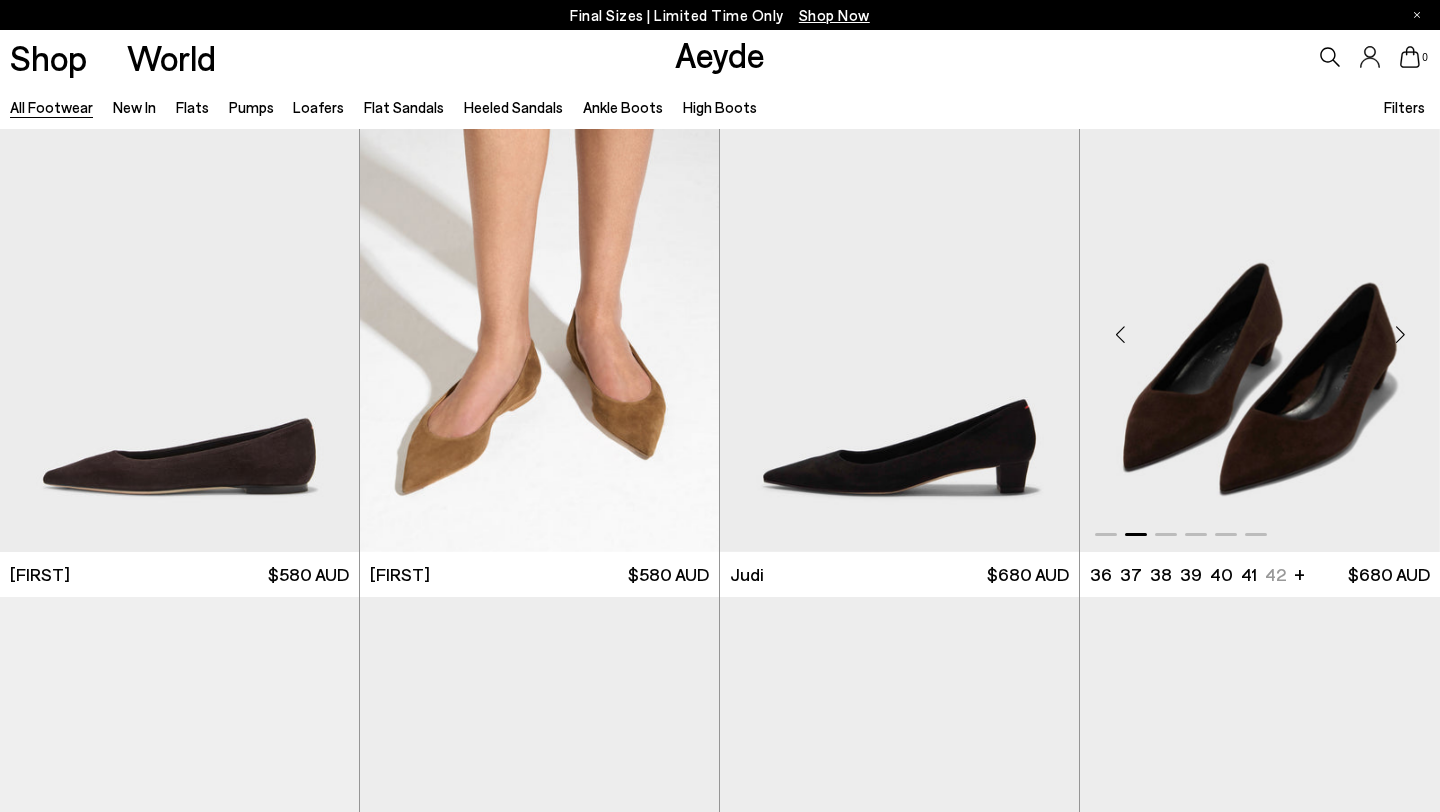 click at bounding box center (1400, 335) 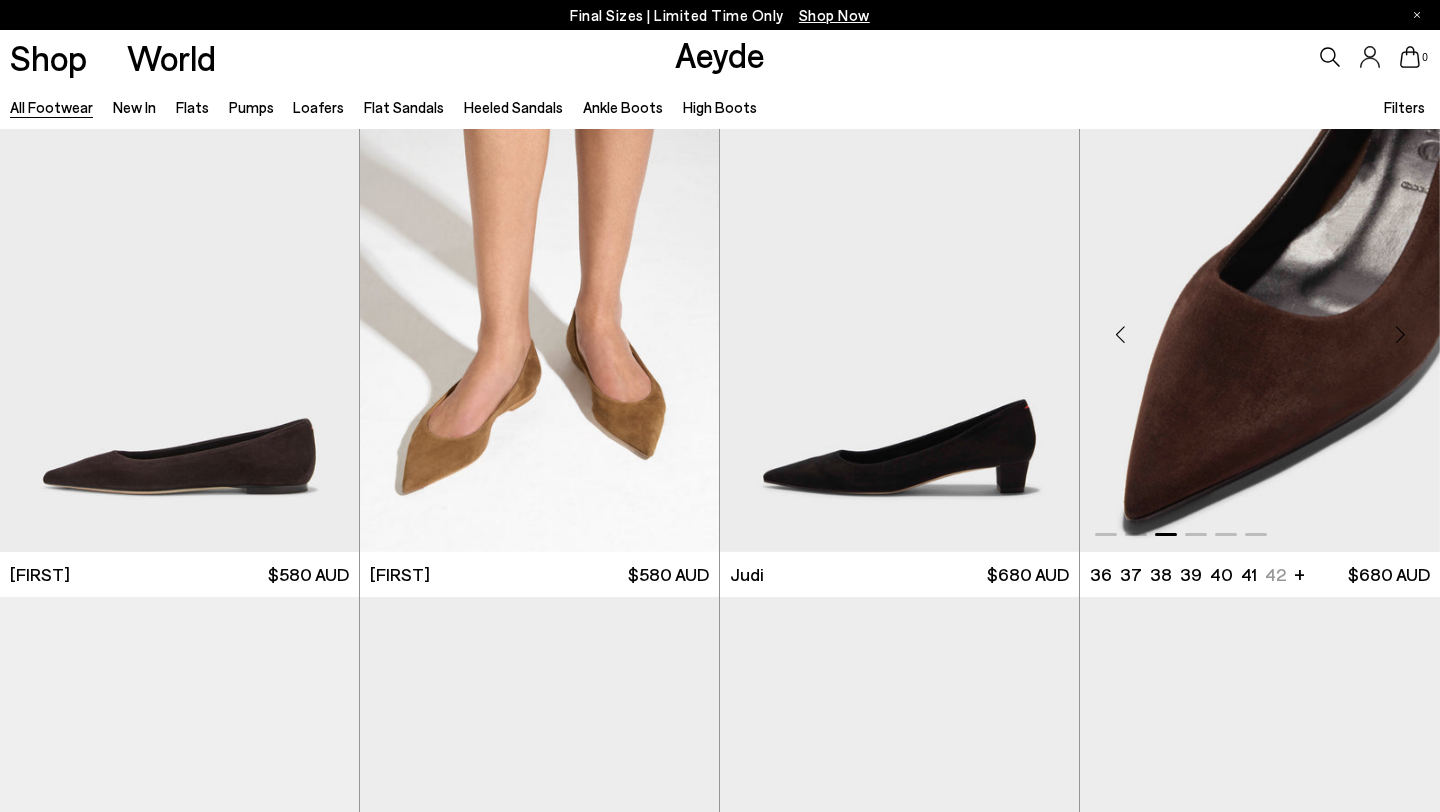 click at bounding box center [1400, 335] 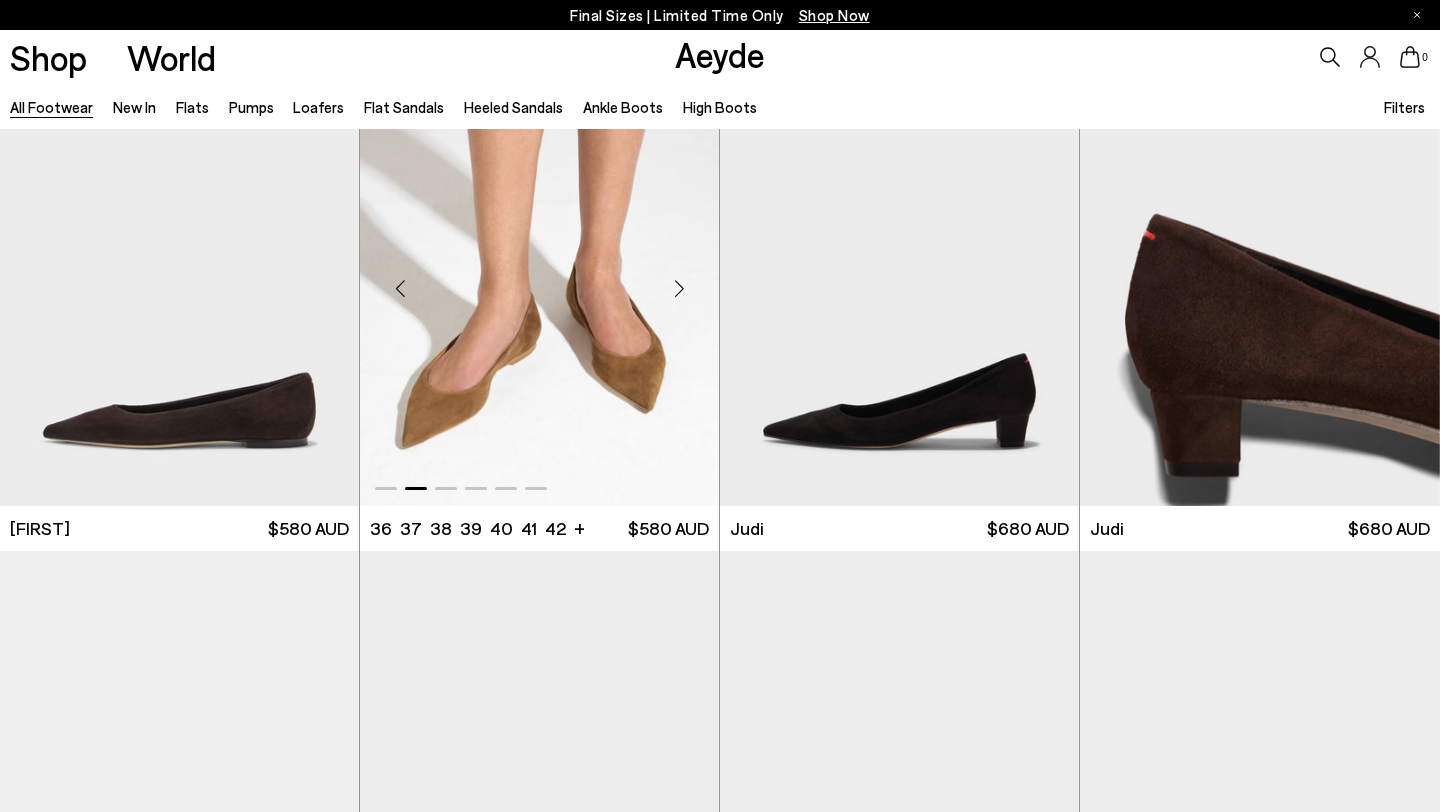 scroll, scrollTop: 4543, scrollLeft: 0, axis: vertical 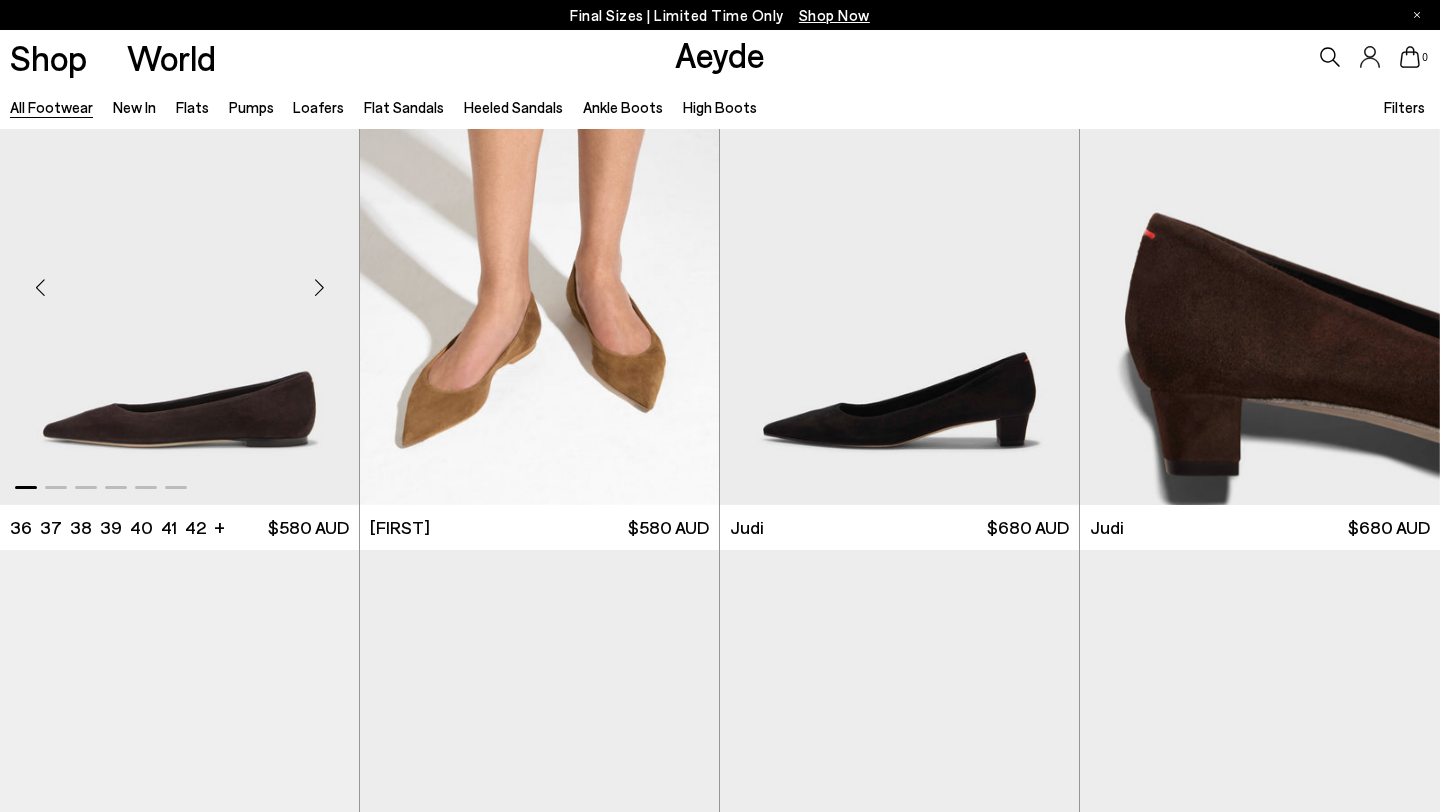 click at bounding box center [319, 288] 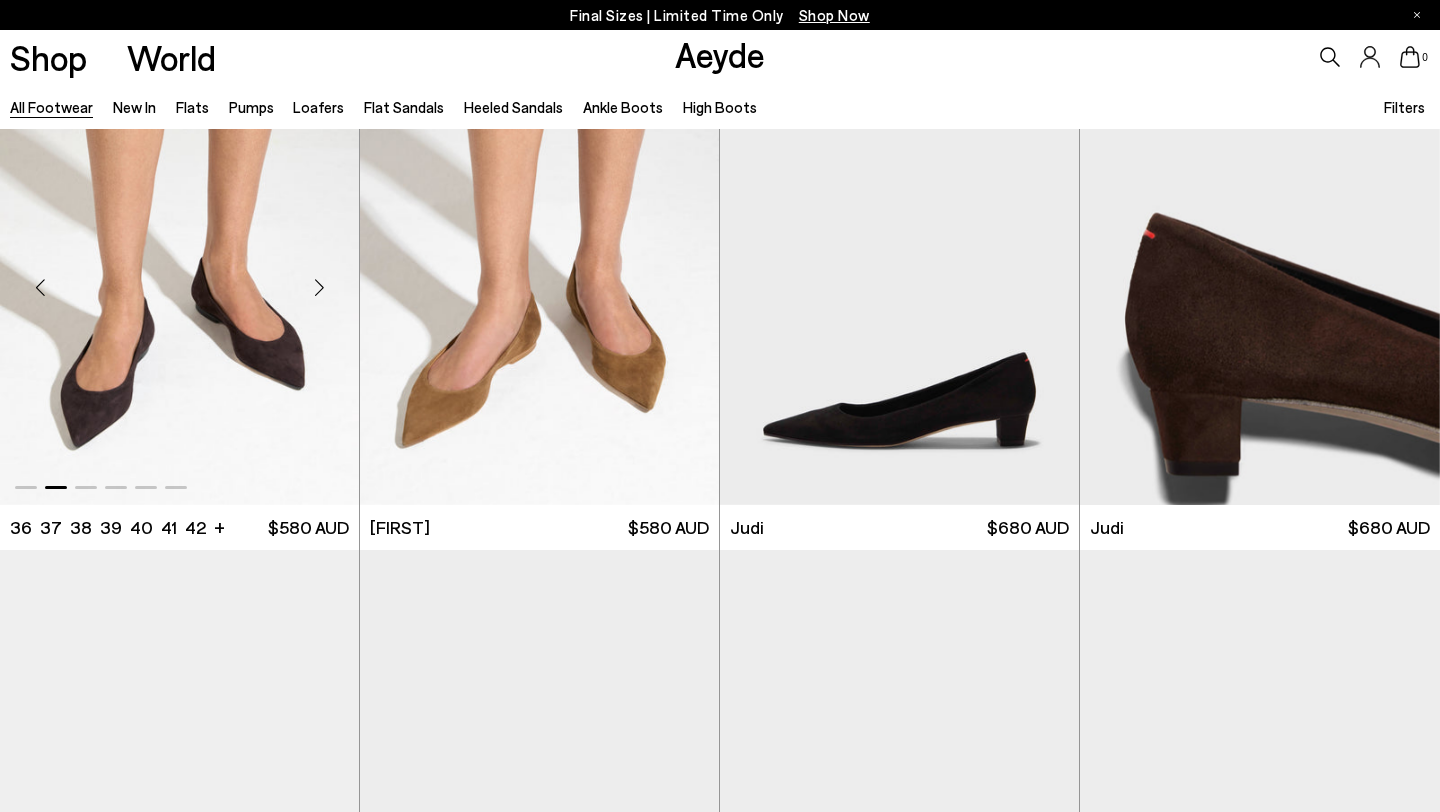 click at bounding box center (319, 288) 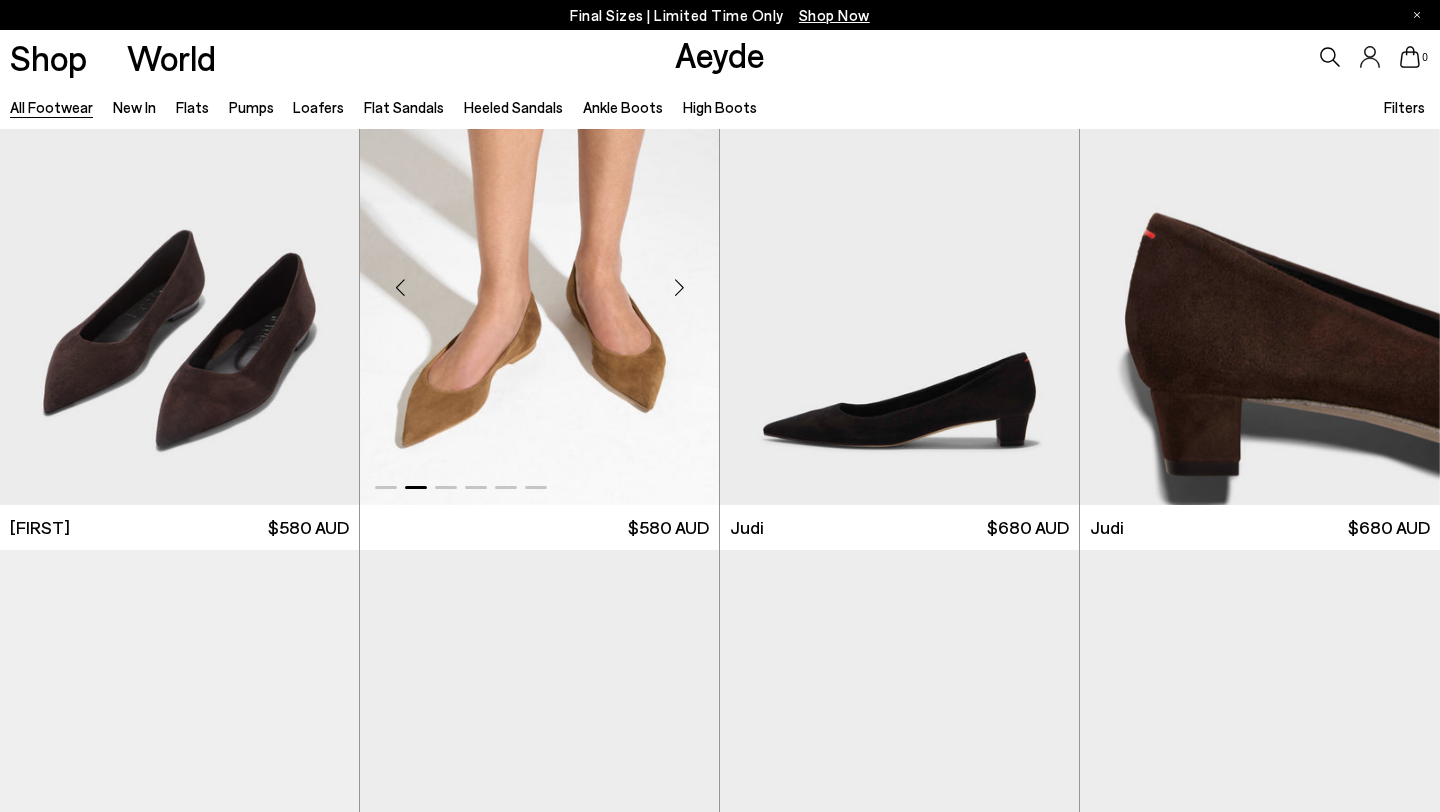 scroll, scrollTop: 5324, scrollLeft: 0, axis: vertical 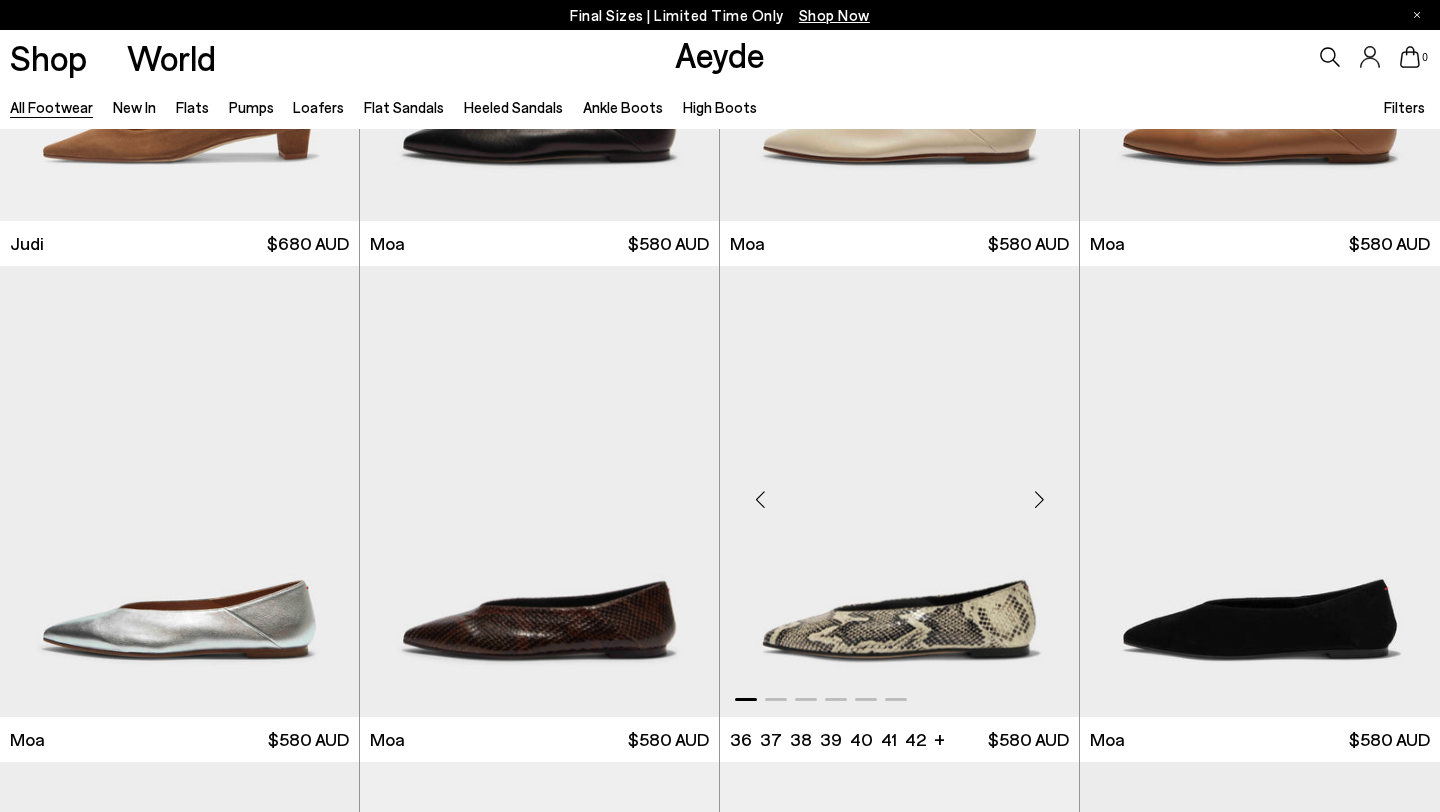 click at bounding box center (1039, 499) 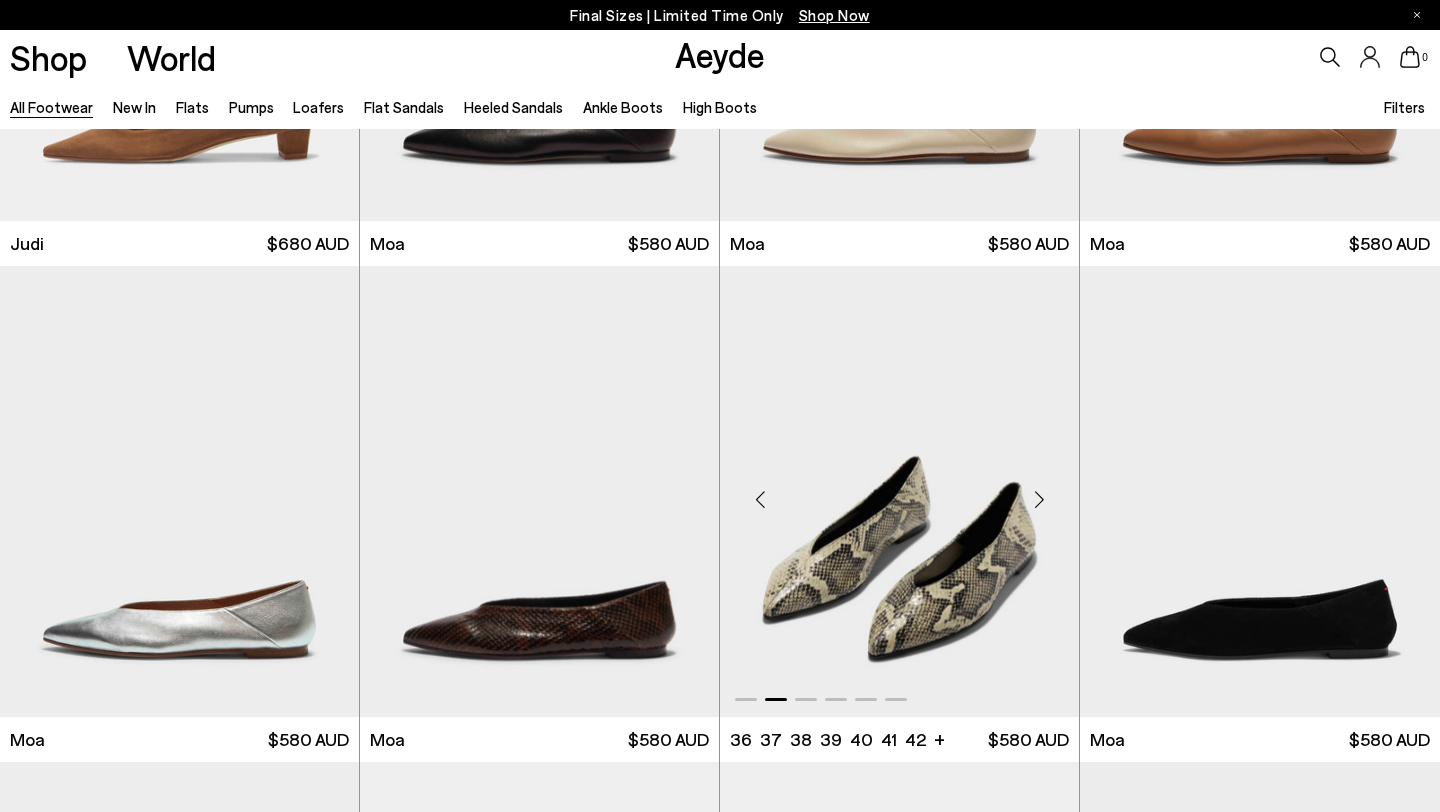 click at bounding box center (1039, 499) 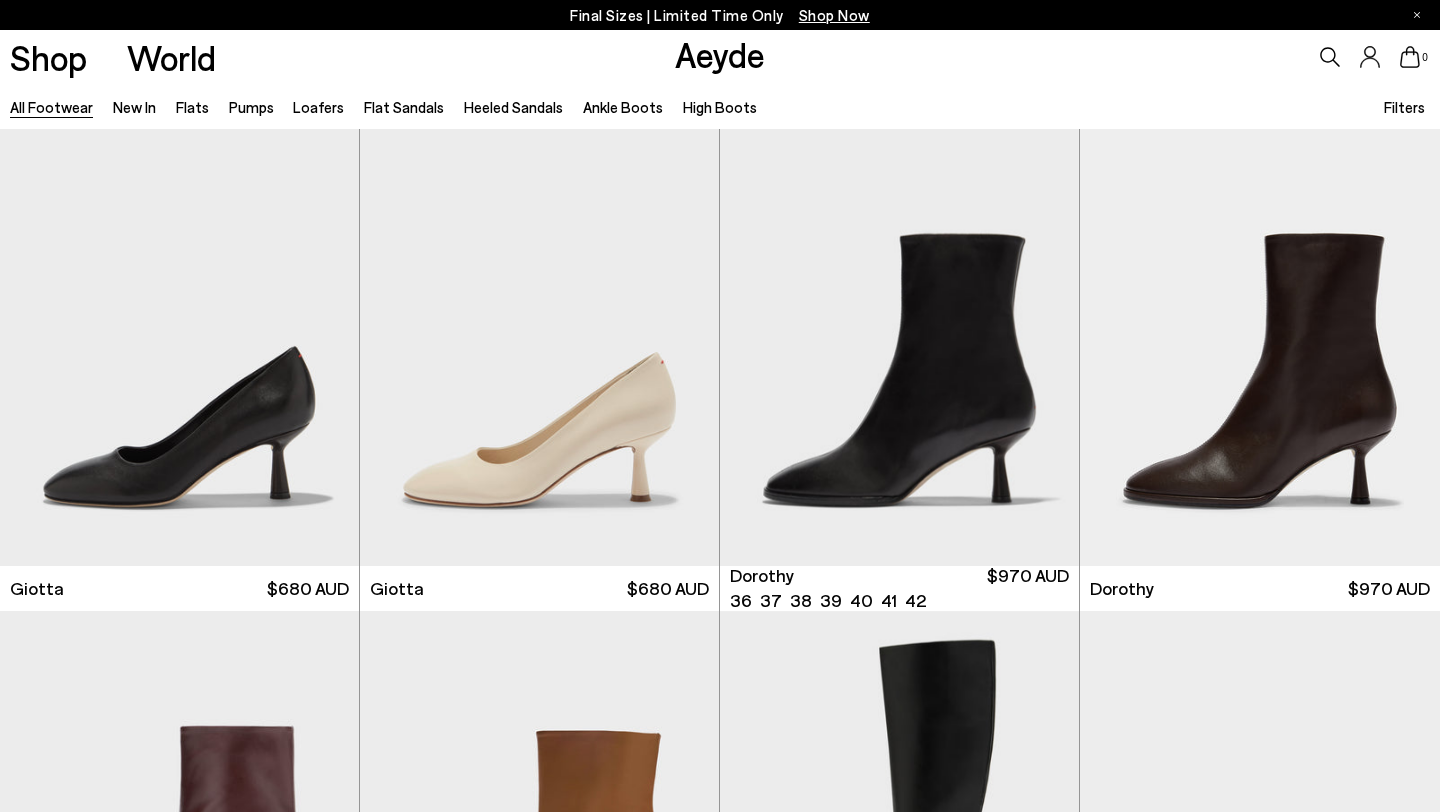 scroll, scrollTop: 6469, scrollLeft: 0, axis: vertical 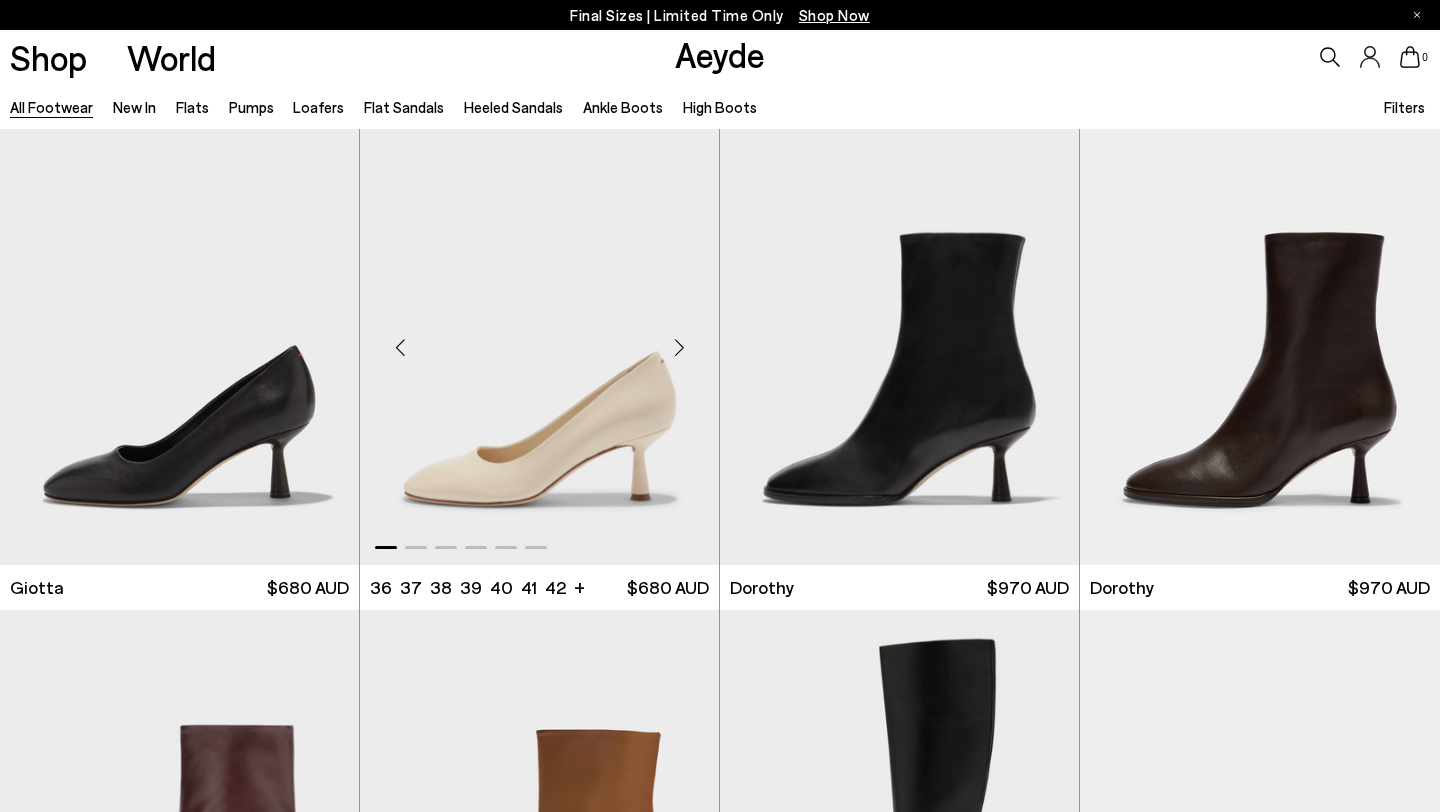click at bounding box center (679, 347) 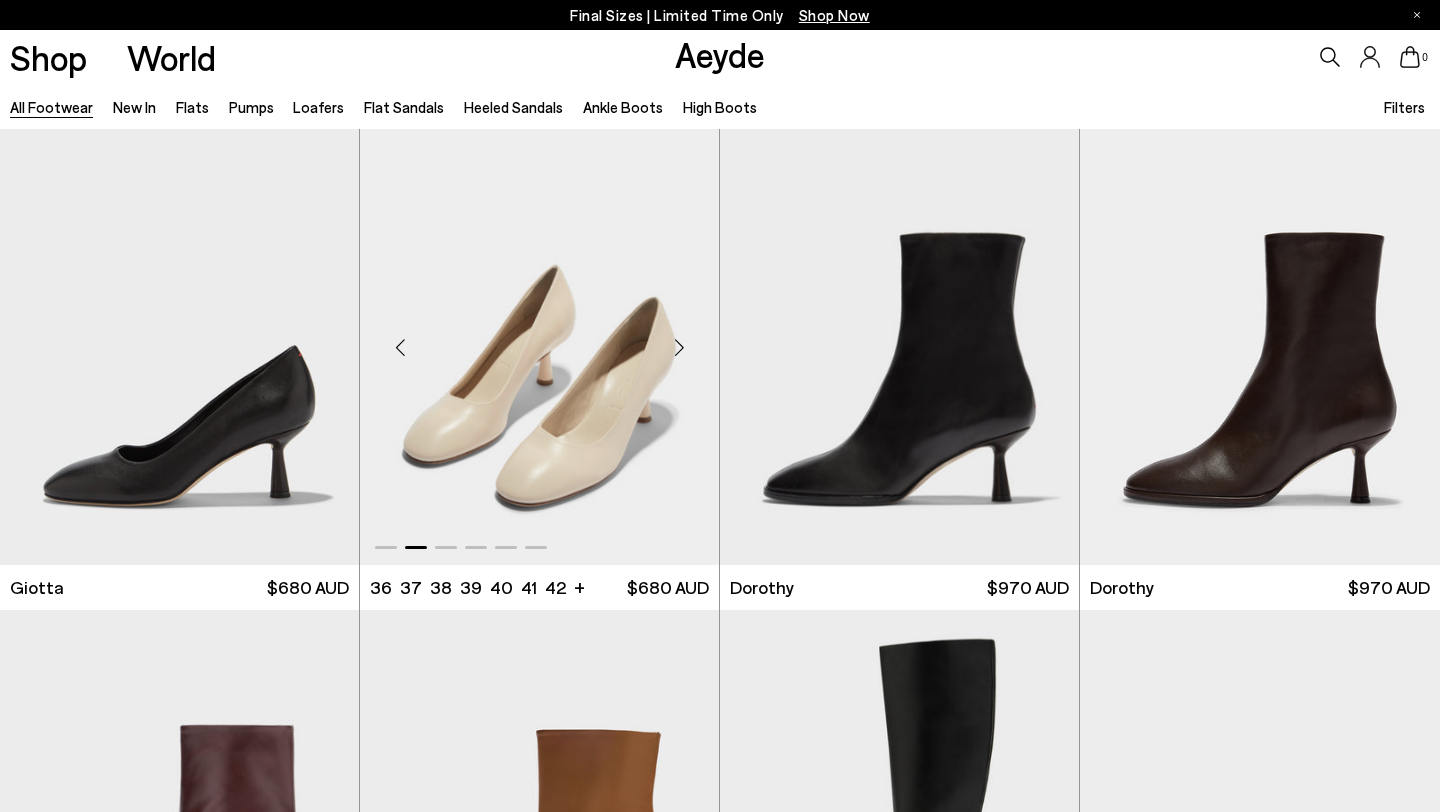 click at bounding box center [679, 347] 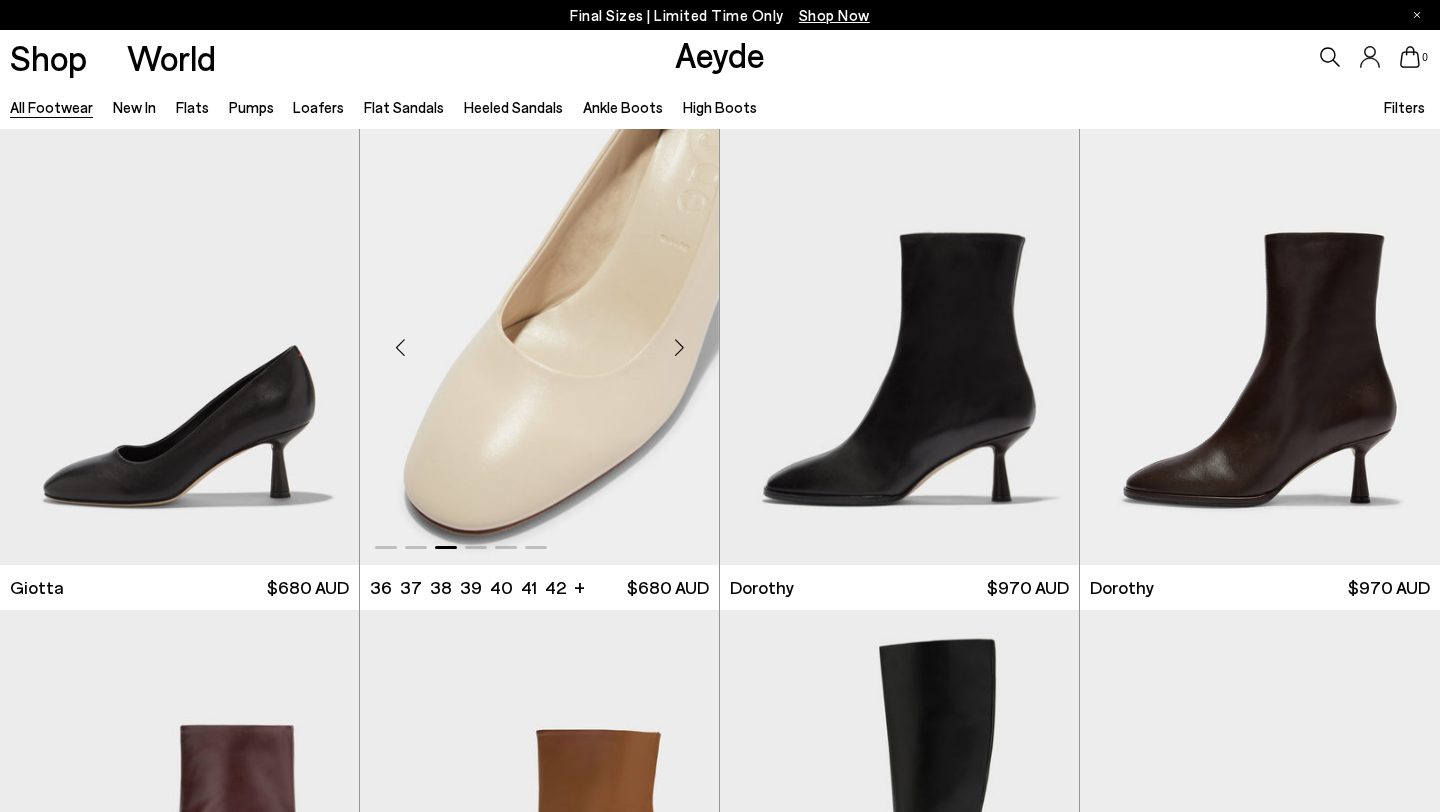 click at bounding box center [679, 347] 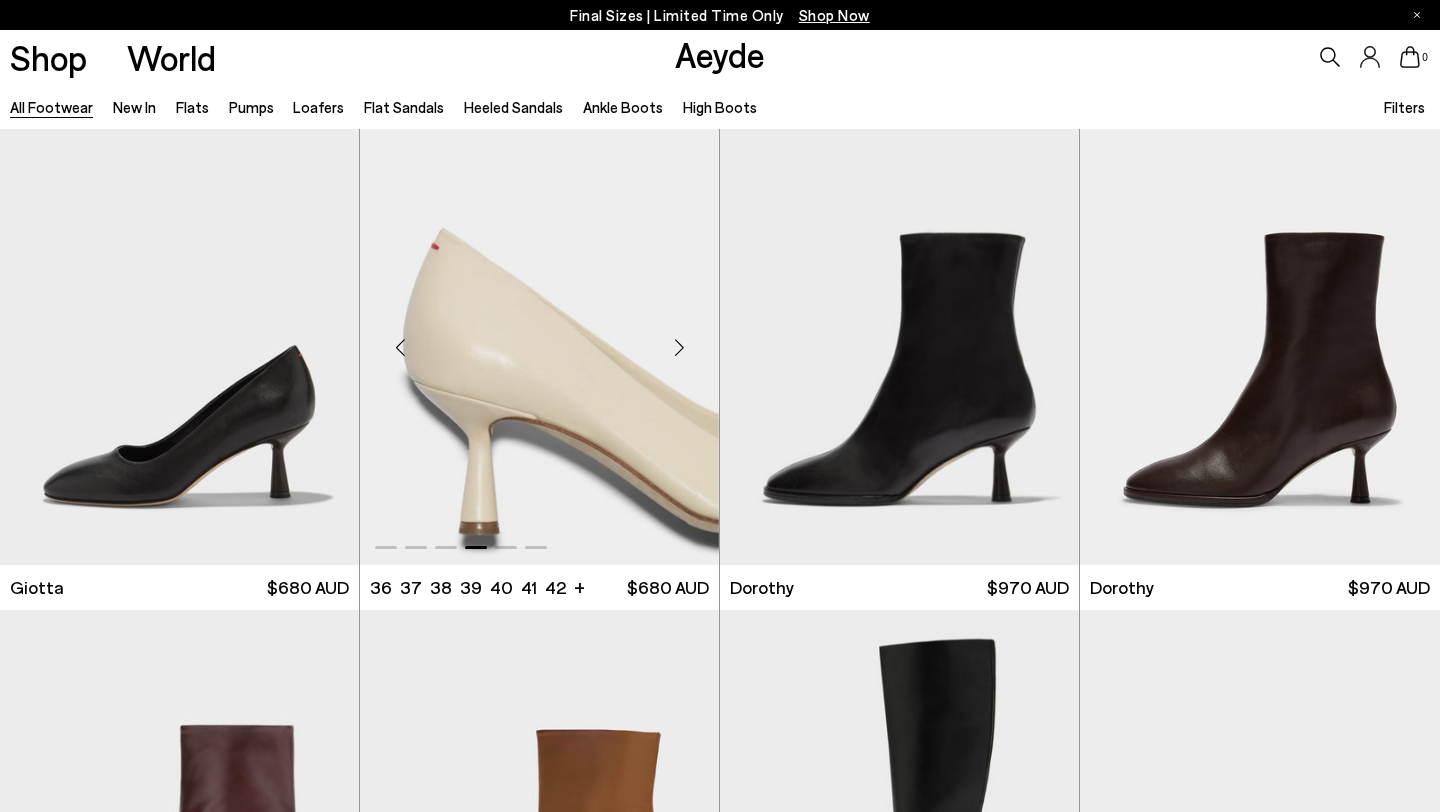 click at bounding box center [679, 347] 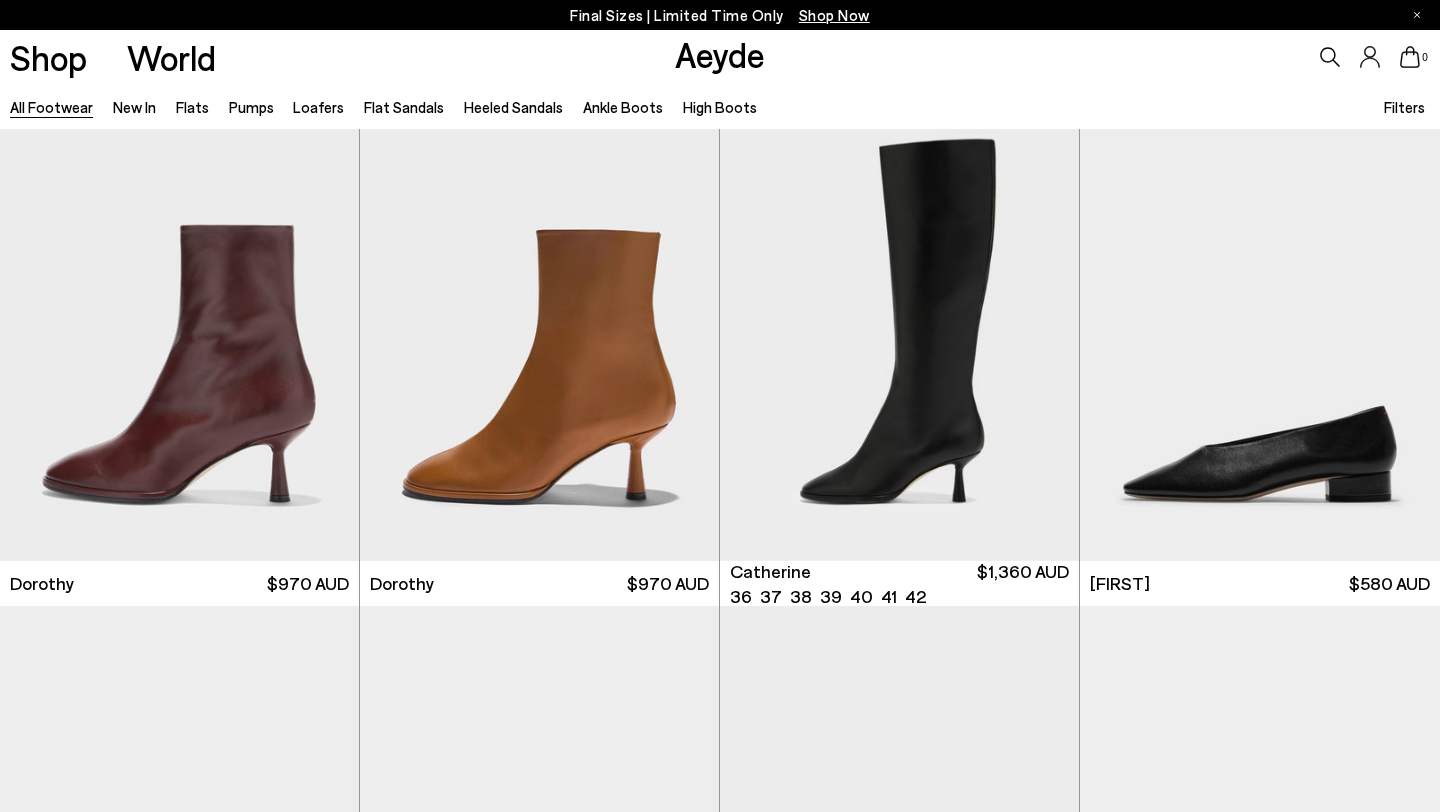scroll, scrollTop: 7264, scrollLeft: 0, axis: vertical 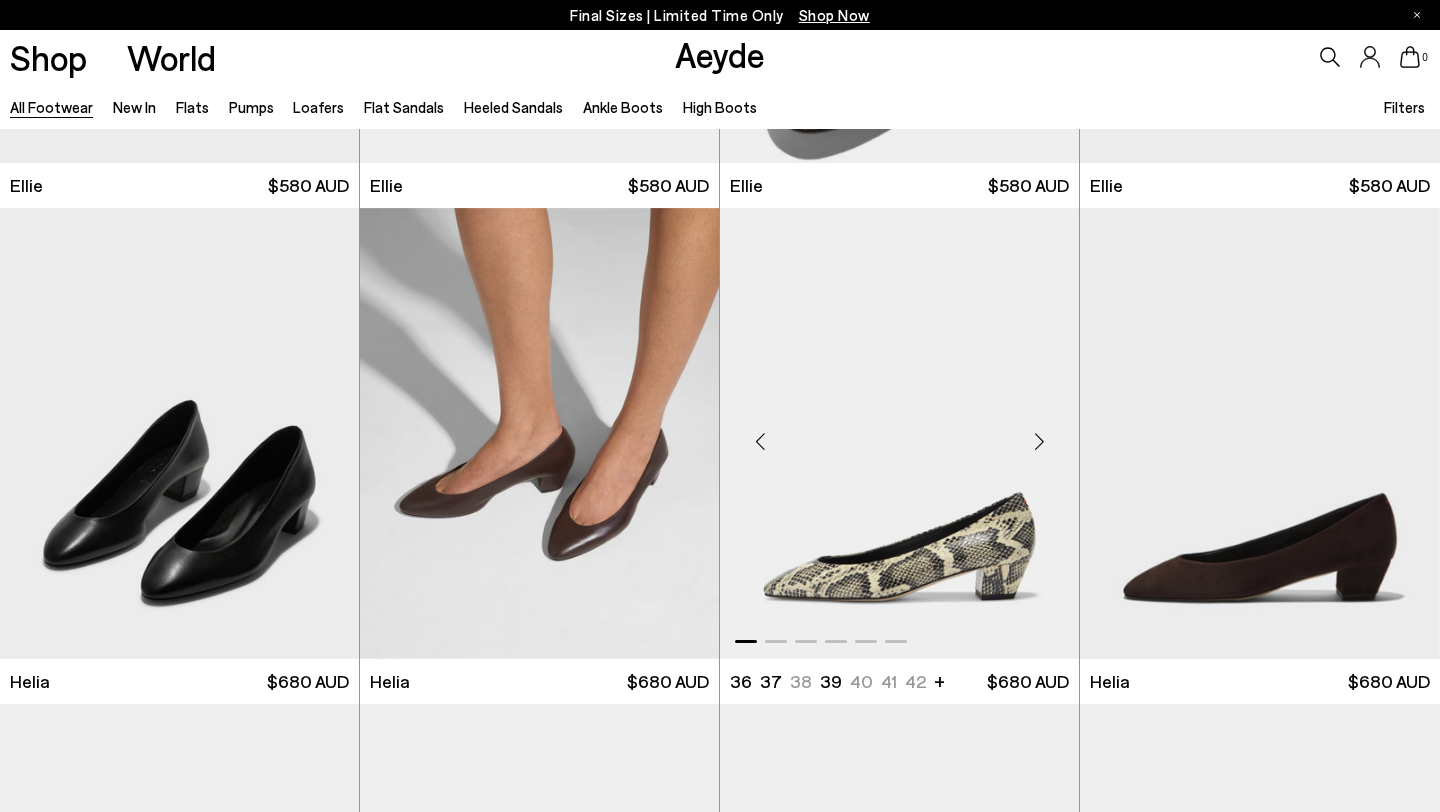click at bounding box center [1039, 441] 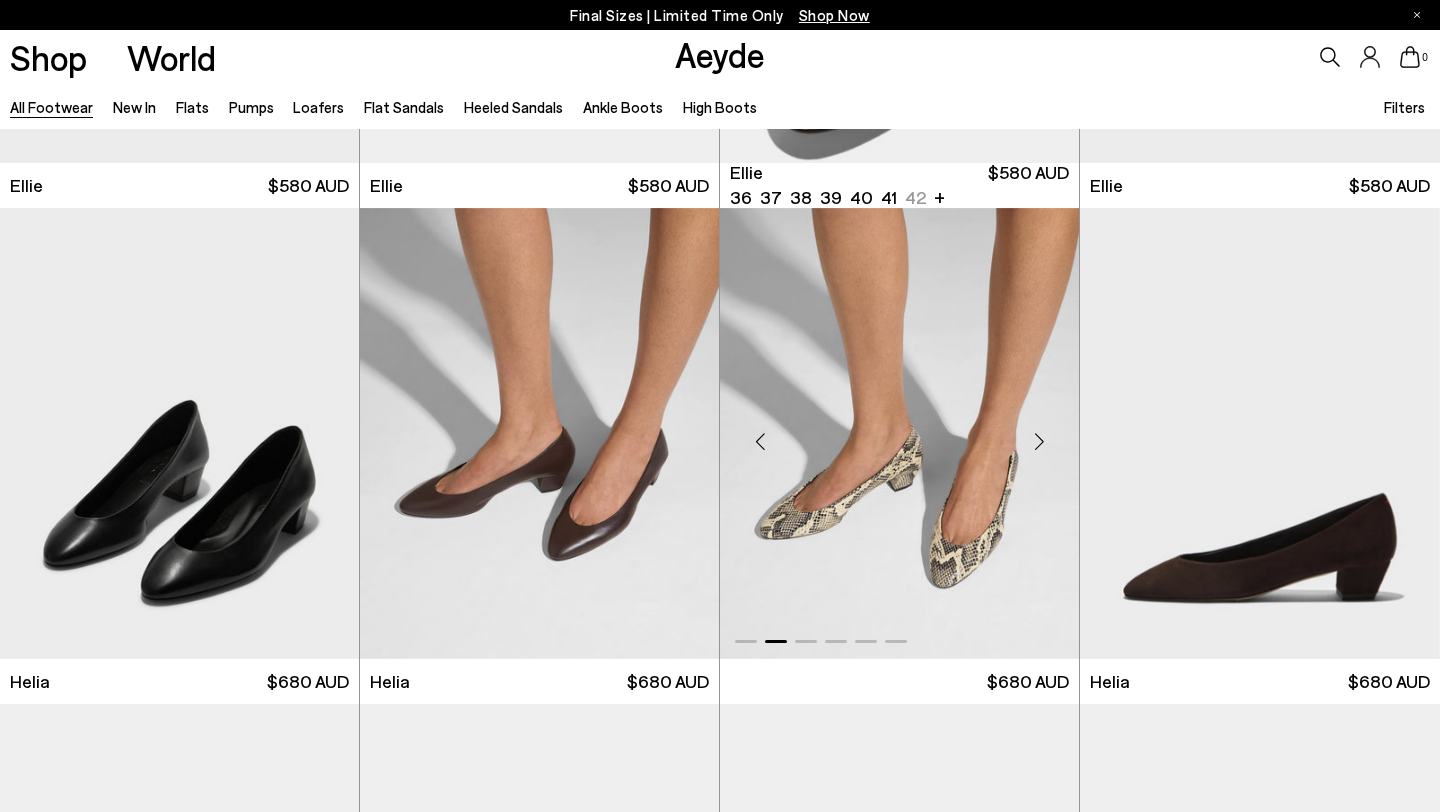 scroll, scrollTop: 4, scrollLeft: 0, axis: vertical 